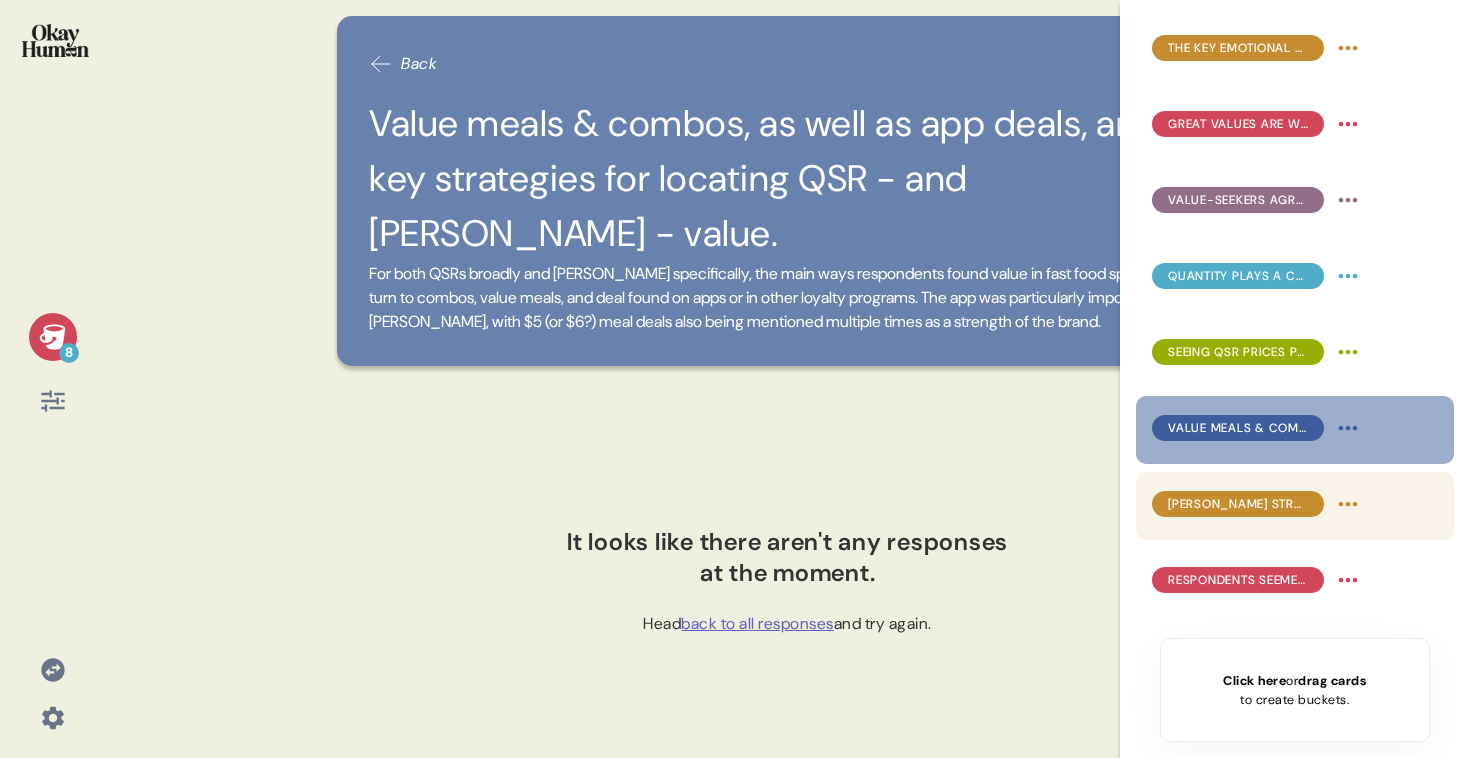 scroll, scrollTop: 0, scrollLeft: 0, axis: both 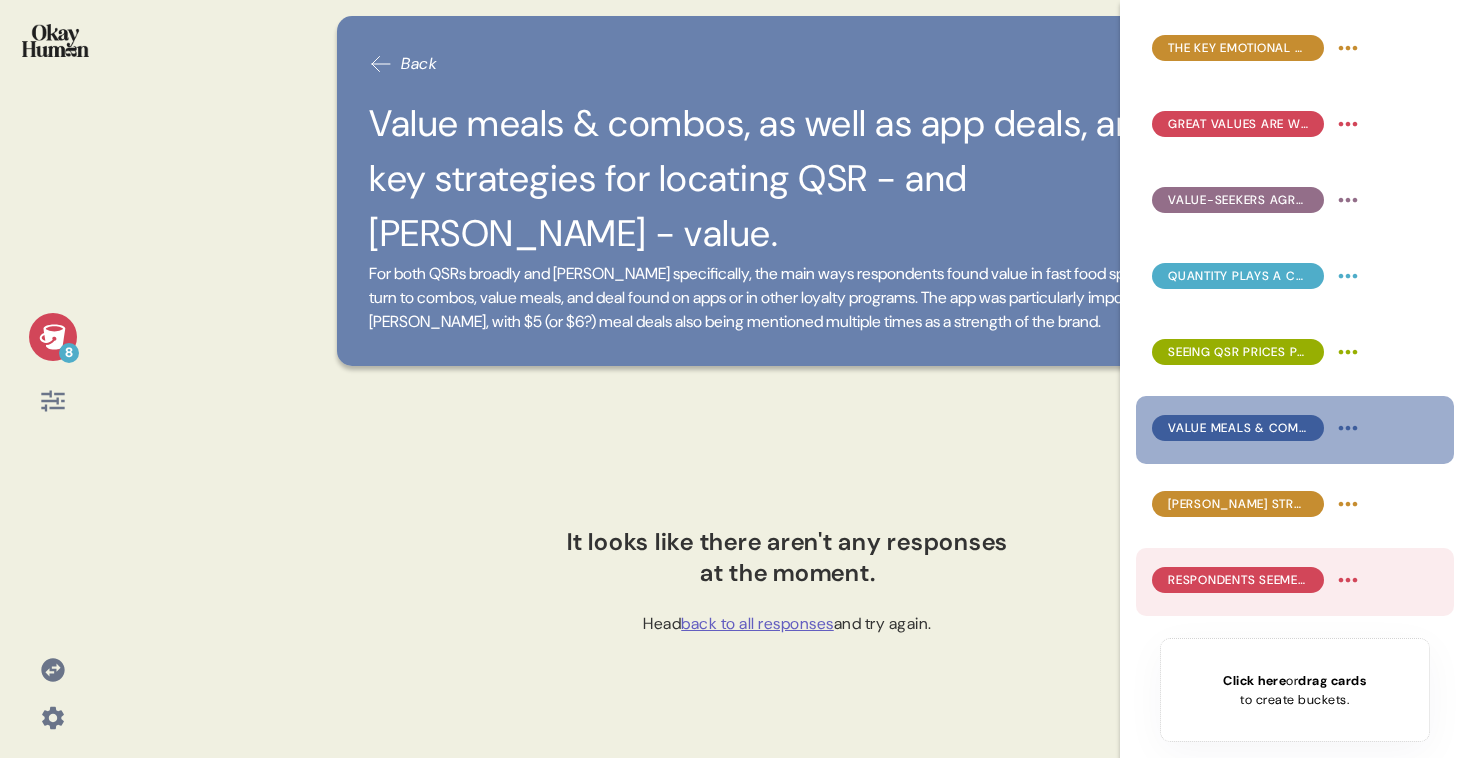 click on "Respondents seemed generally familiar with McValue, though few brought it up unprompted." at bounding box center [1295, 582] 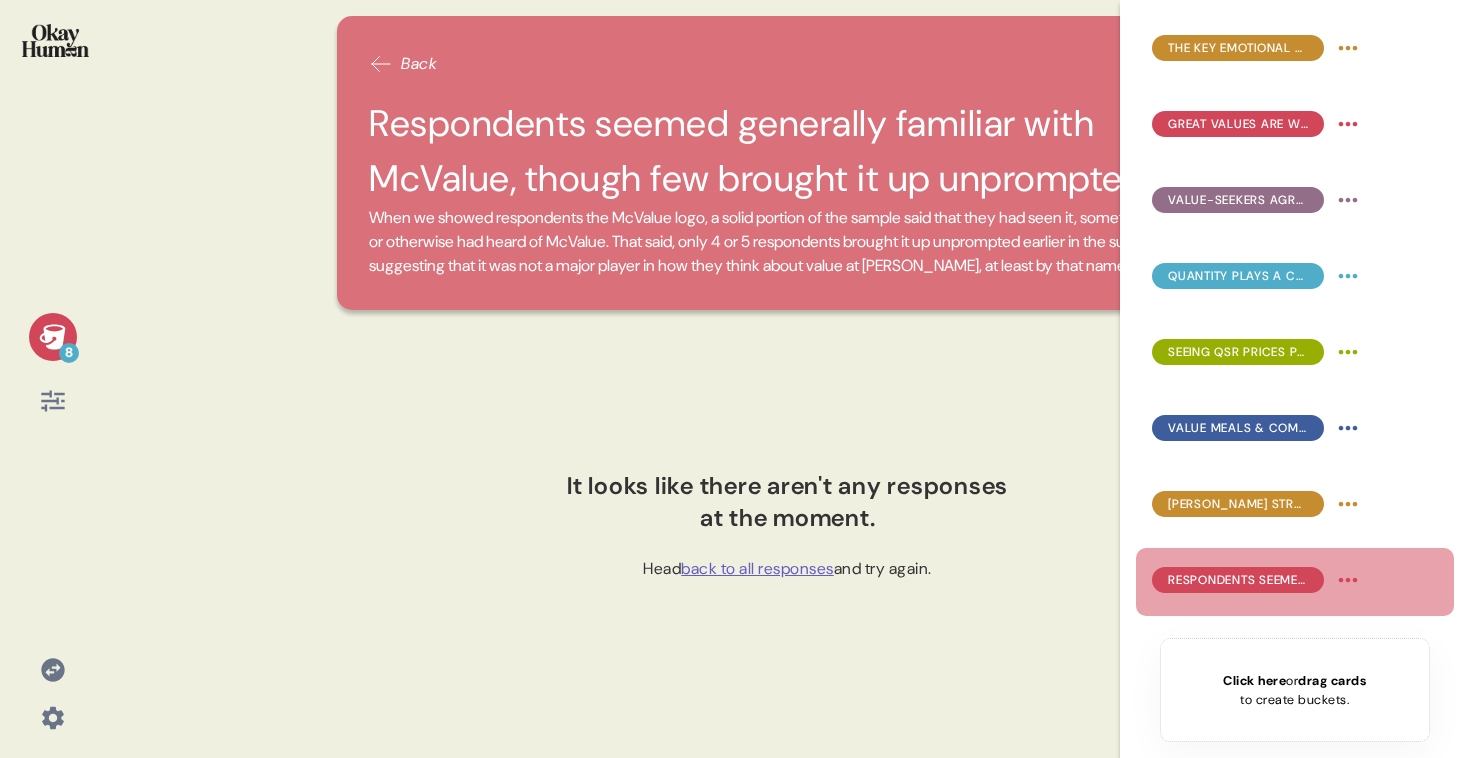 click on "Click here" at bounding box center [1254, 680] 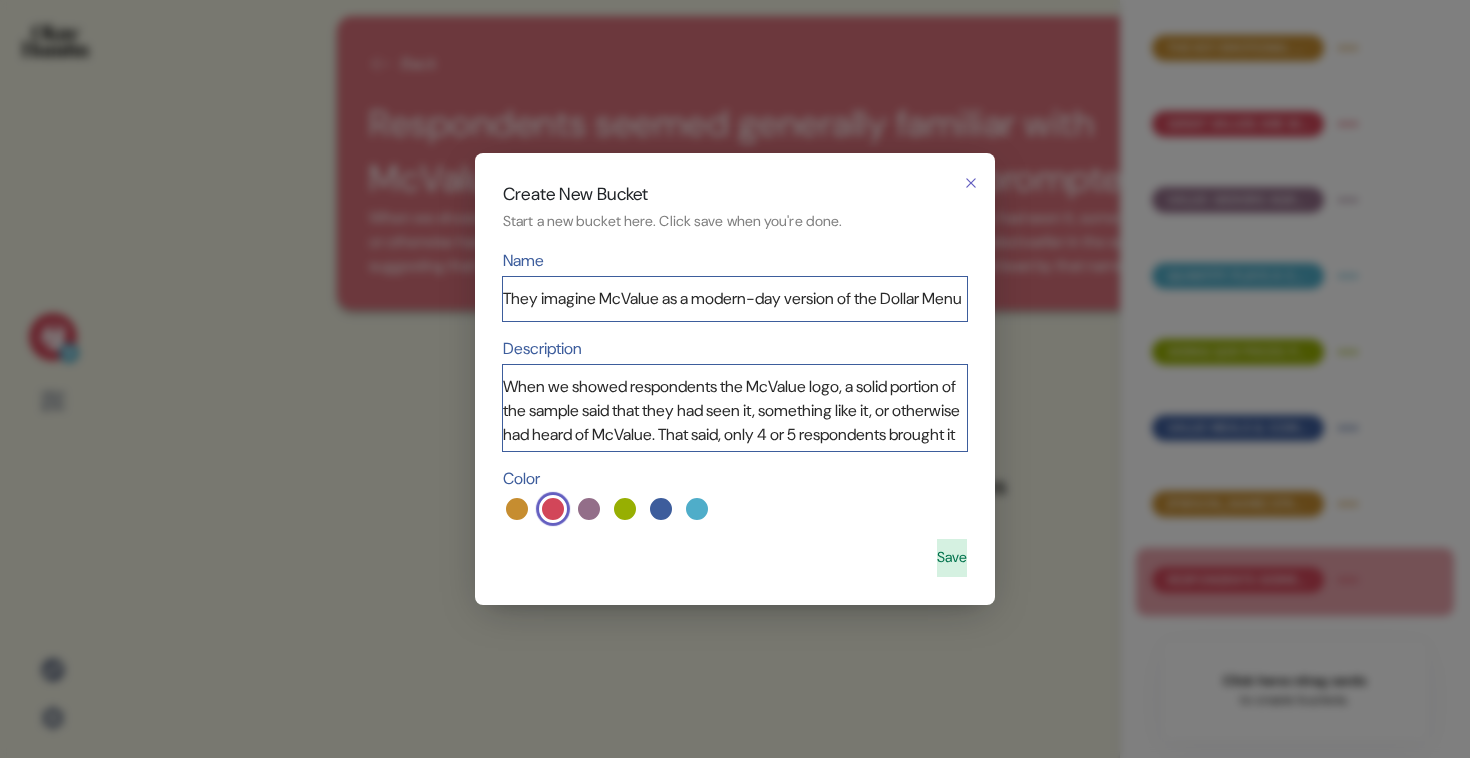 scroll, scrollTop: 0, scrollLeft: 50, axis: horizontal 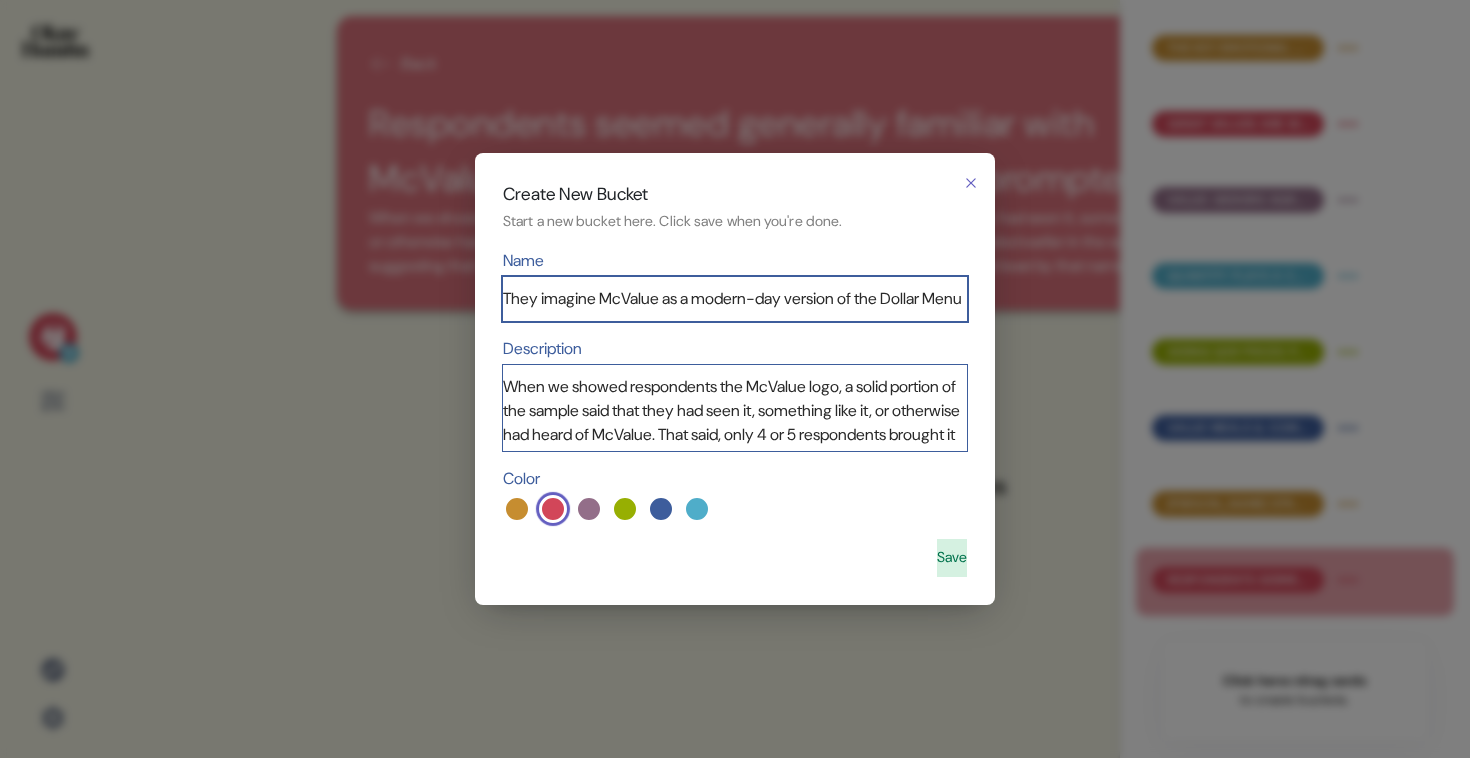 click on "They imagine McValue as a modern-day version of the Dollar Menu" at bounding box center [735, 299] 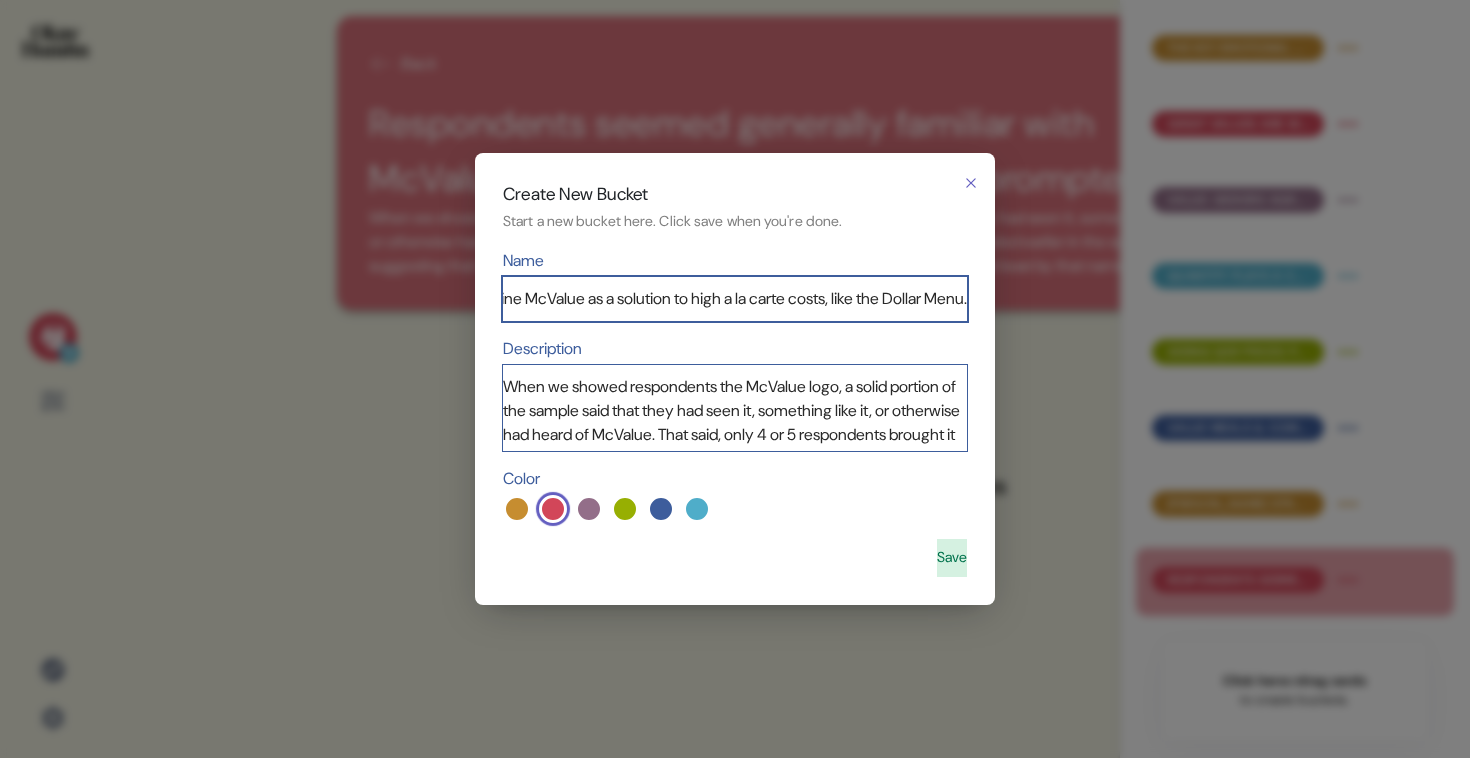 scroll, scrollTop: 0, scrollLeft: 145, axis: horizontal 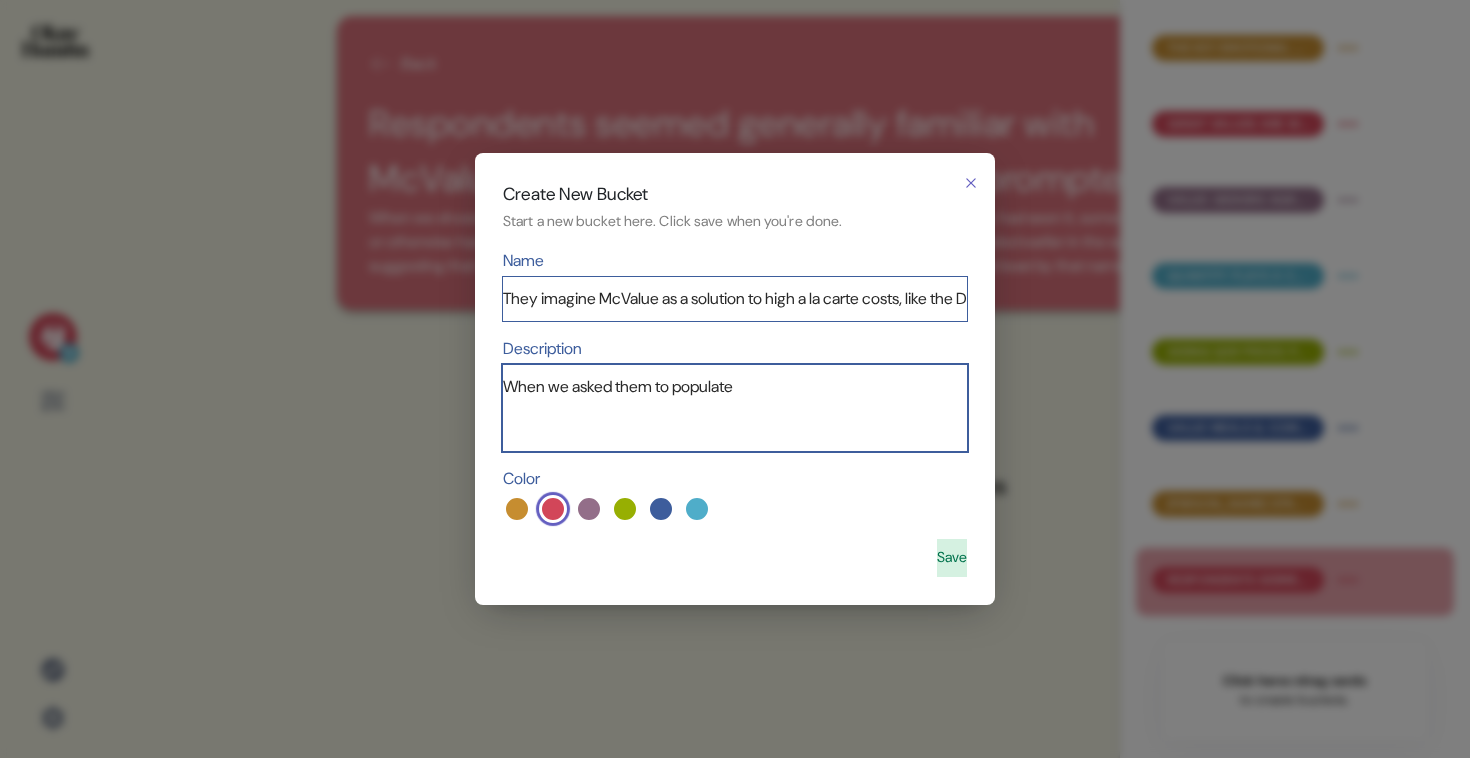 click on "When we asked them to populate" at bounding box center (735, 408) 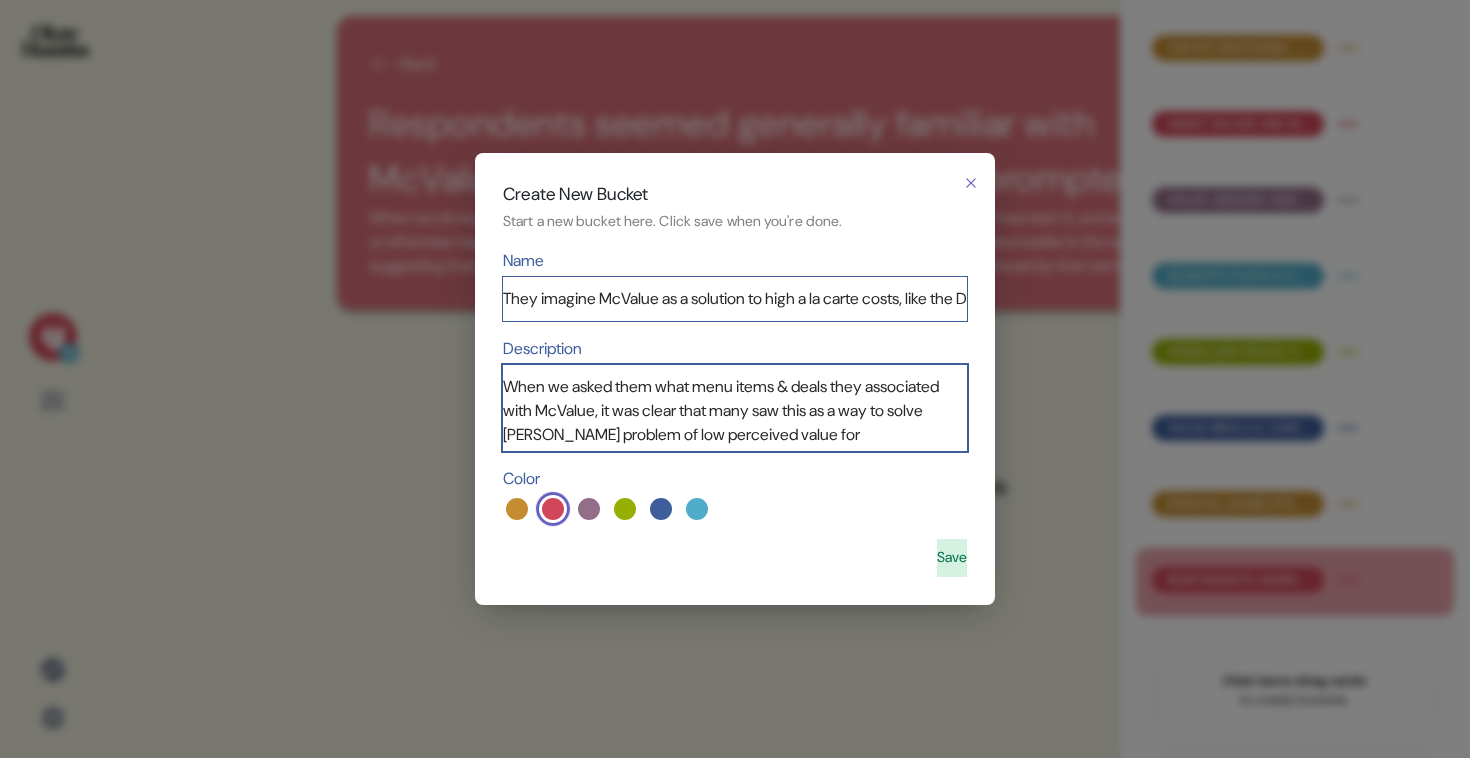 scroll, scrollTop: 18, scrollLeft: 0, axis: vertical 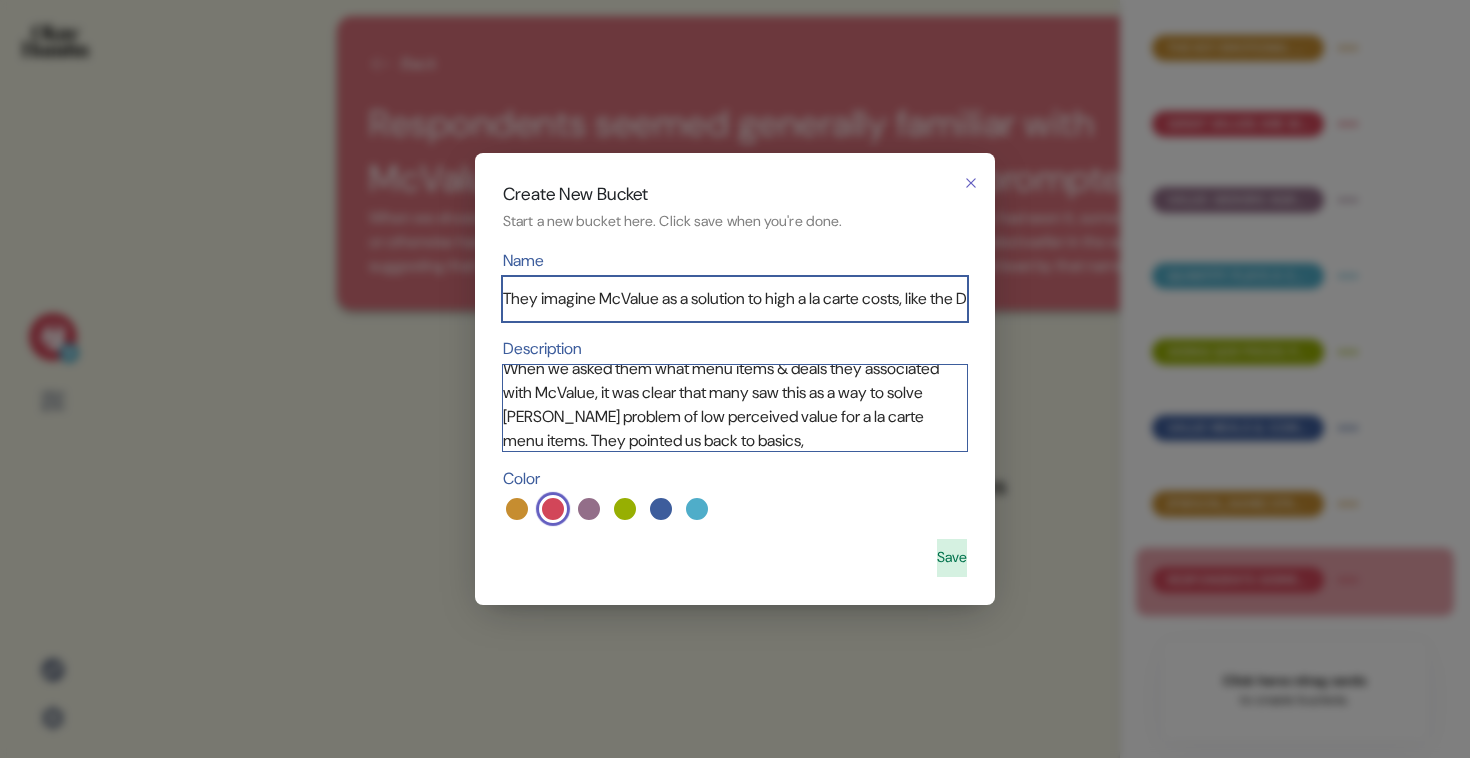 click on "They imagine McValue as a solution to high a la carte costs, like the Dollar Menu." at bounding box center (735, 299) 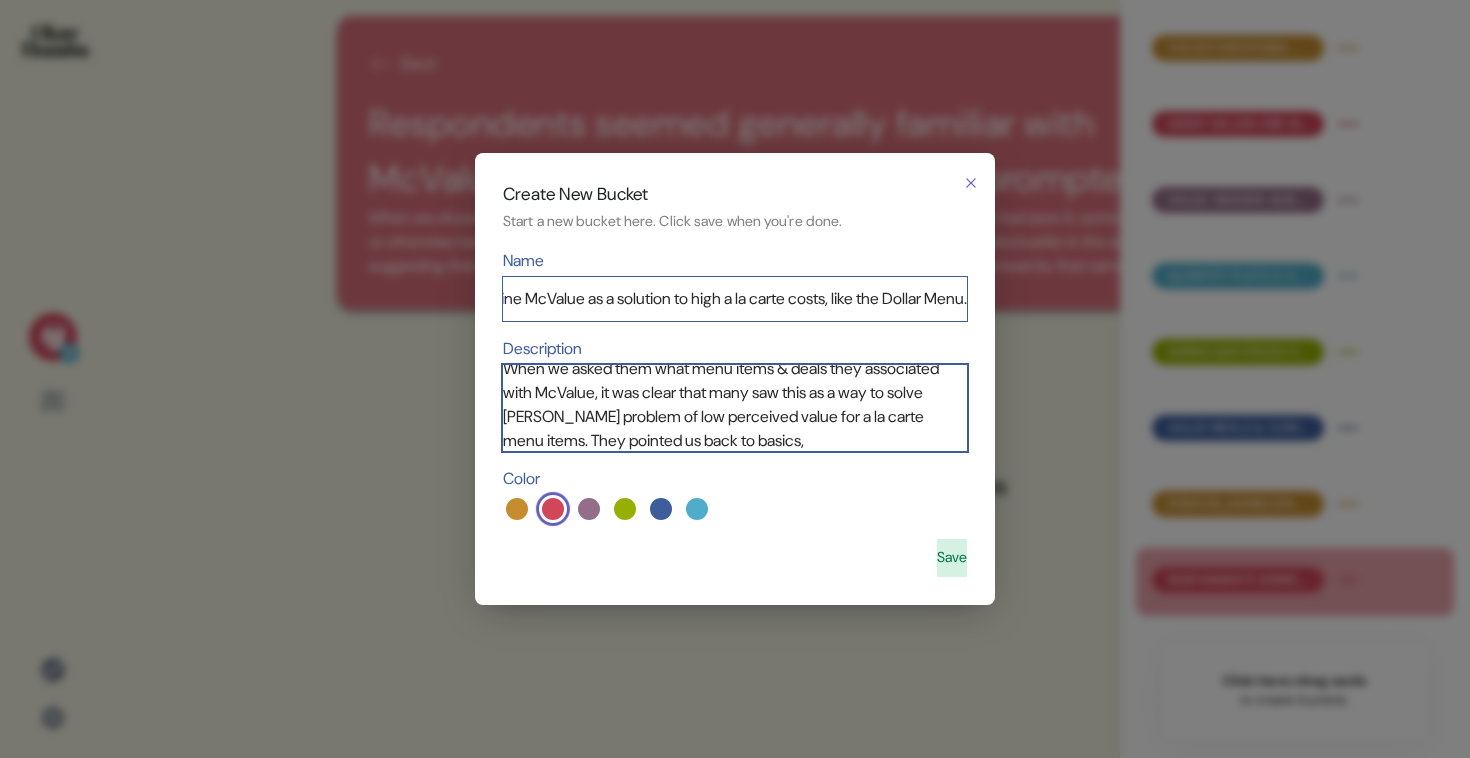 click on "When we asked them what menu items & deals they associated with McValue, it was clear that many saw this as a way to solve [PERSON_NAME] problem of low perceived value for a la carte menu items. They pointed us back to basics," at bounding box center [735, 408] 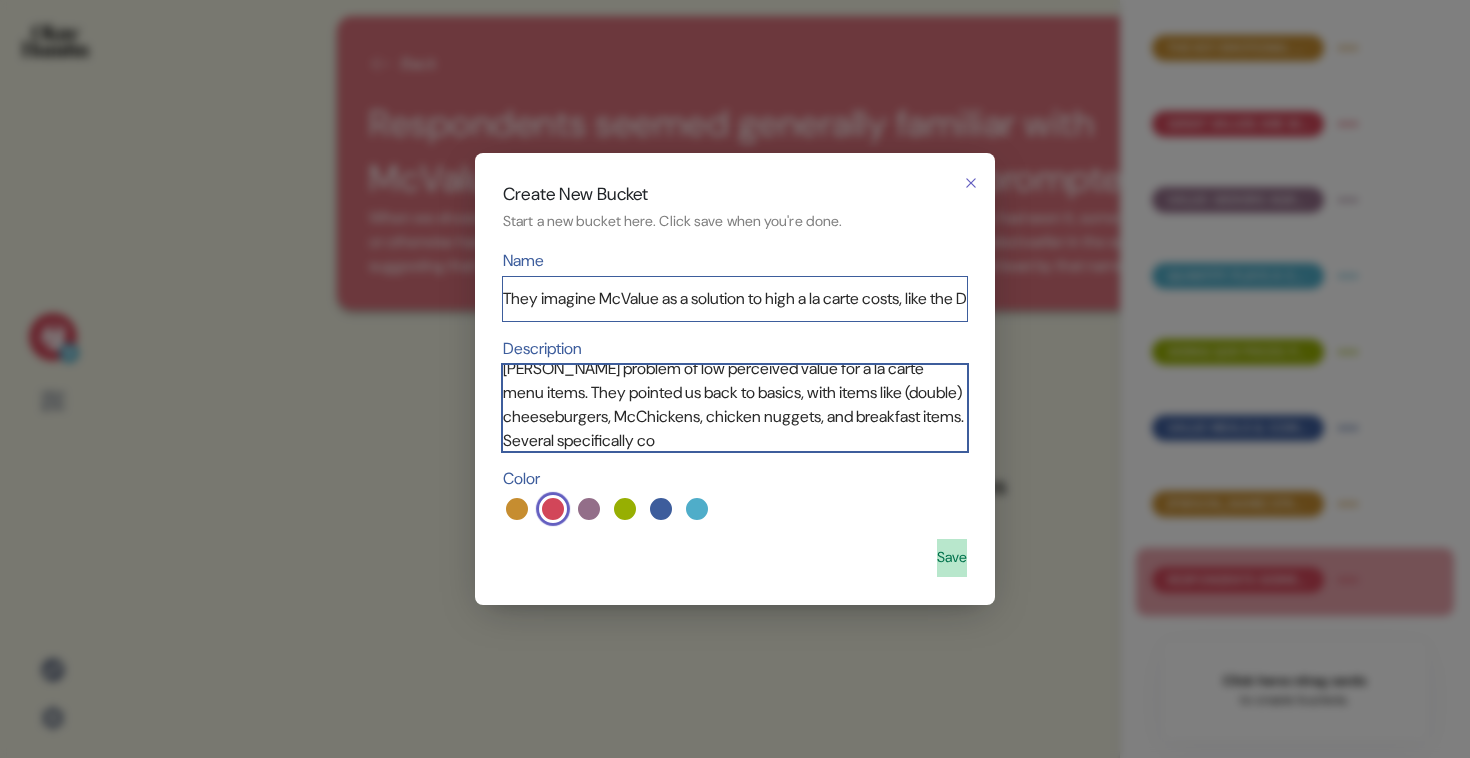 scroll, scrollTop: 90, scrollLeft: 0, axis: vertical 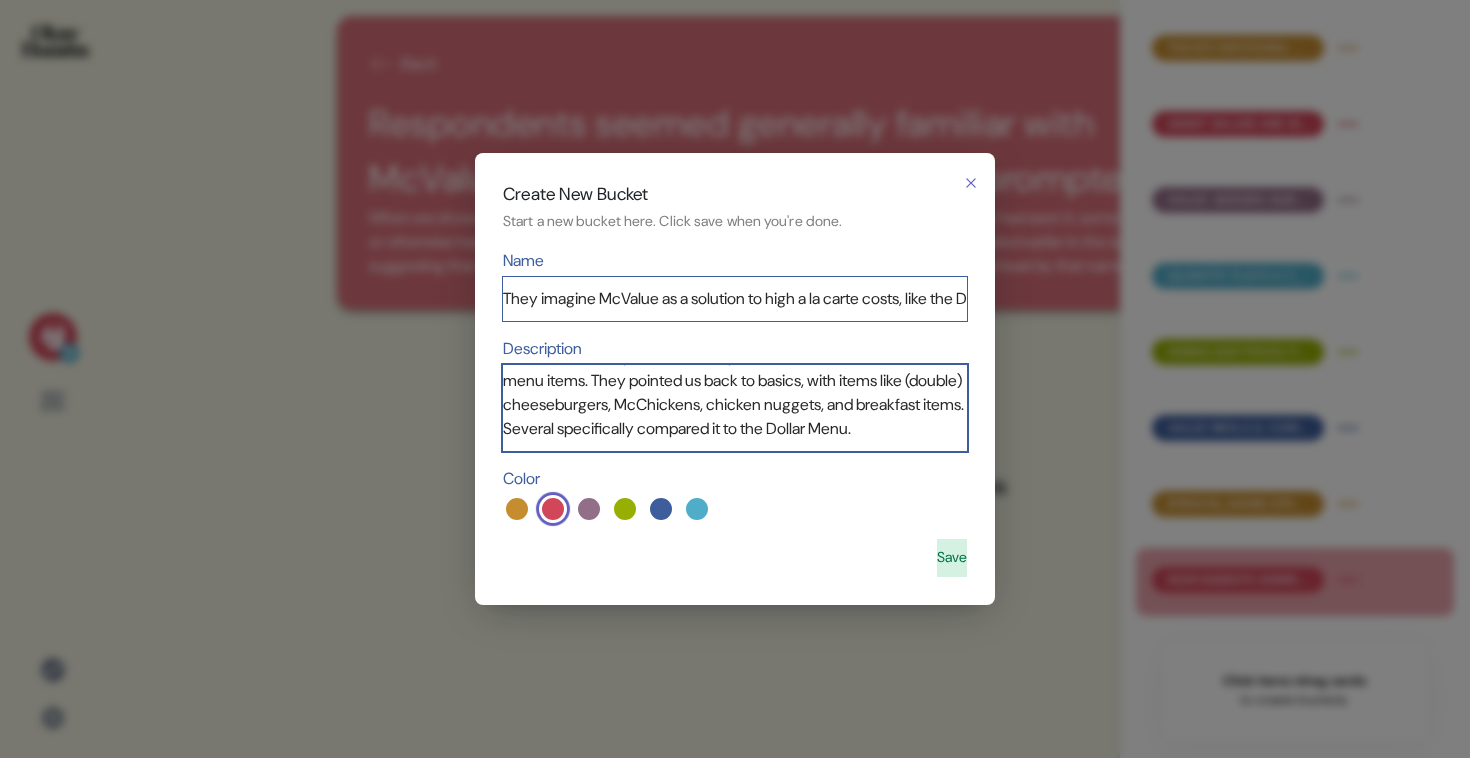 type on "When we asked them what menu items & deals they associated with McValue, it was clear that many saw this as a way to solve [PERSON_NAME] problem of low perceived value for a la carte menu items. They pointed us back to basics, with items like (double) cheeseburgers, McChickens, chicken nuggets, and breakfast items. Several specifically compared it to the Dollar Menu." 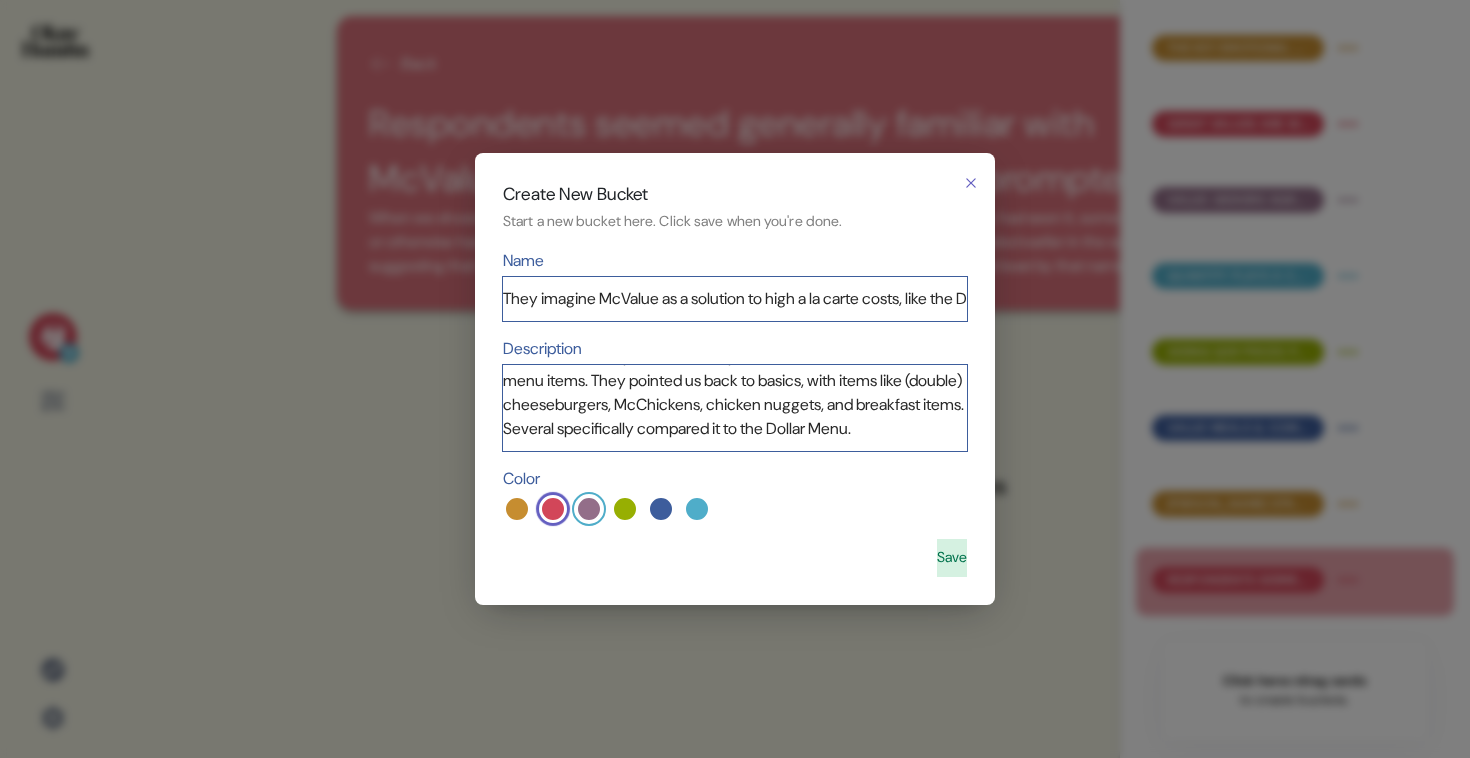 click at bounding box center (589, 509) 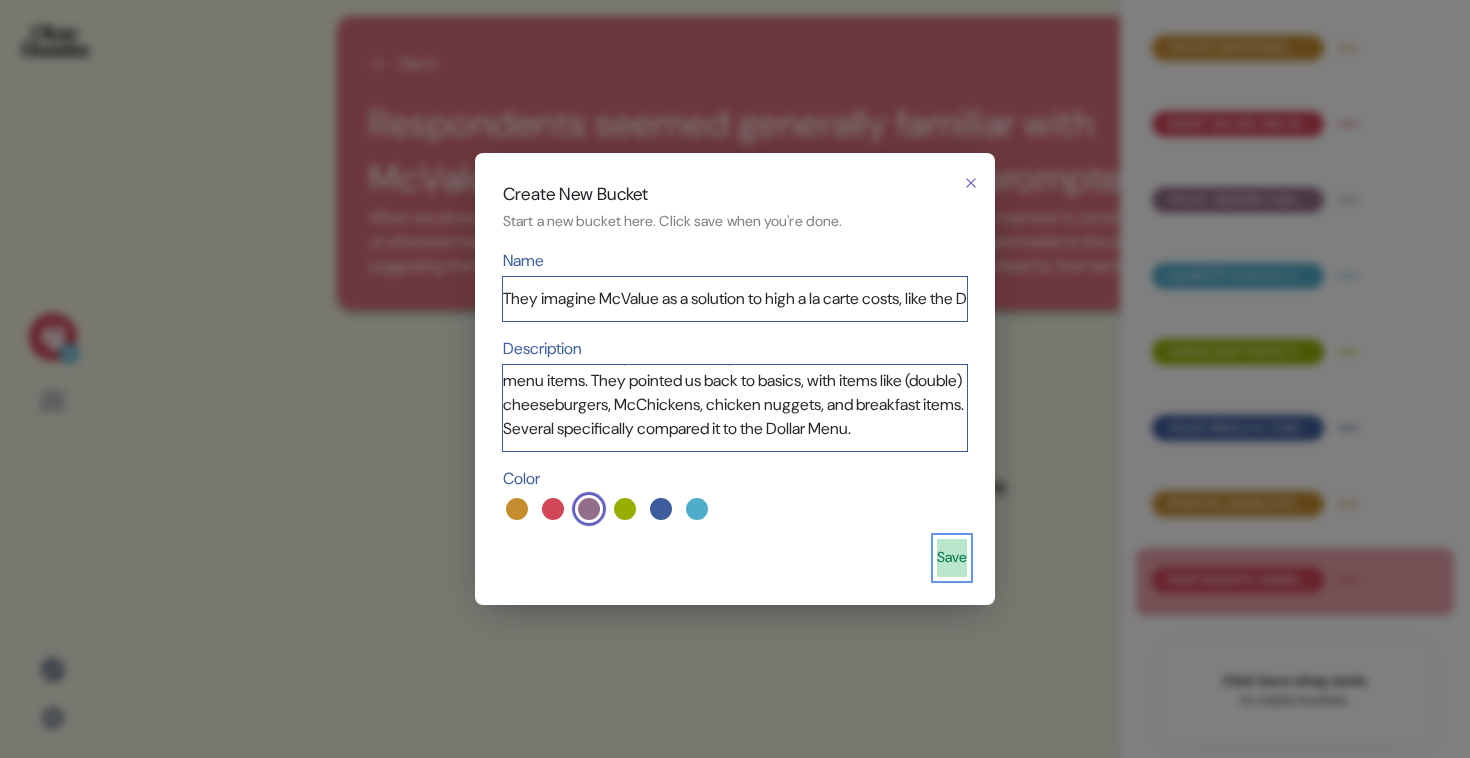 click on "Save" at bounding box center [952, 558] 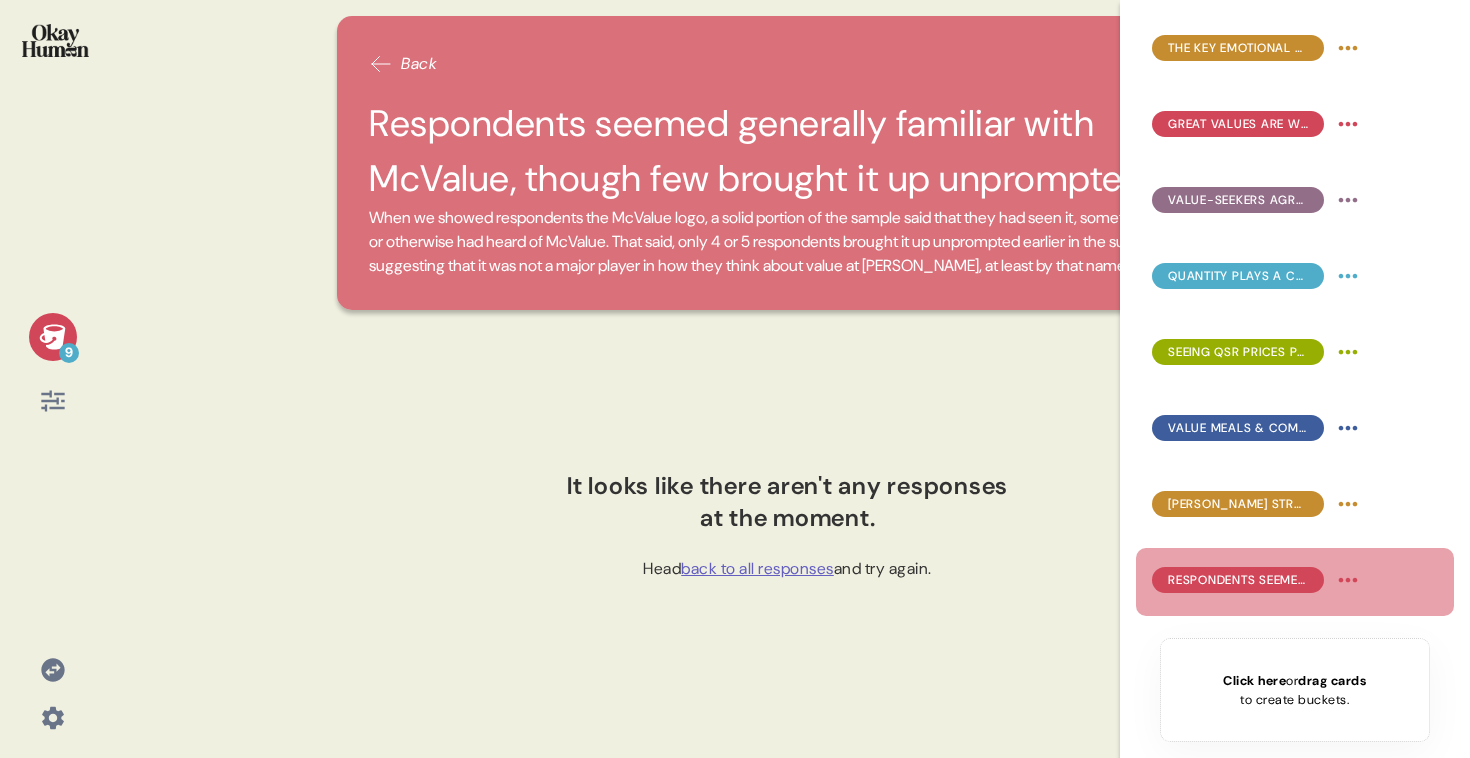 scroll, scrollTop: 78, scrollLeft: 0, axis: vertical 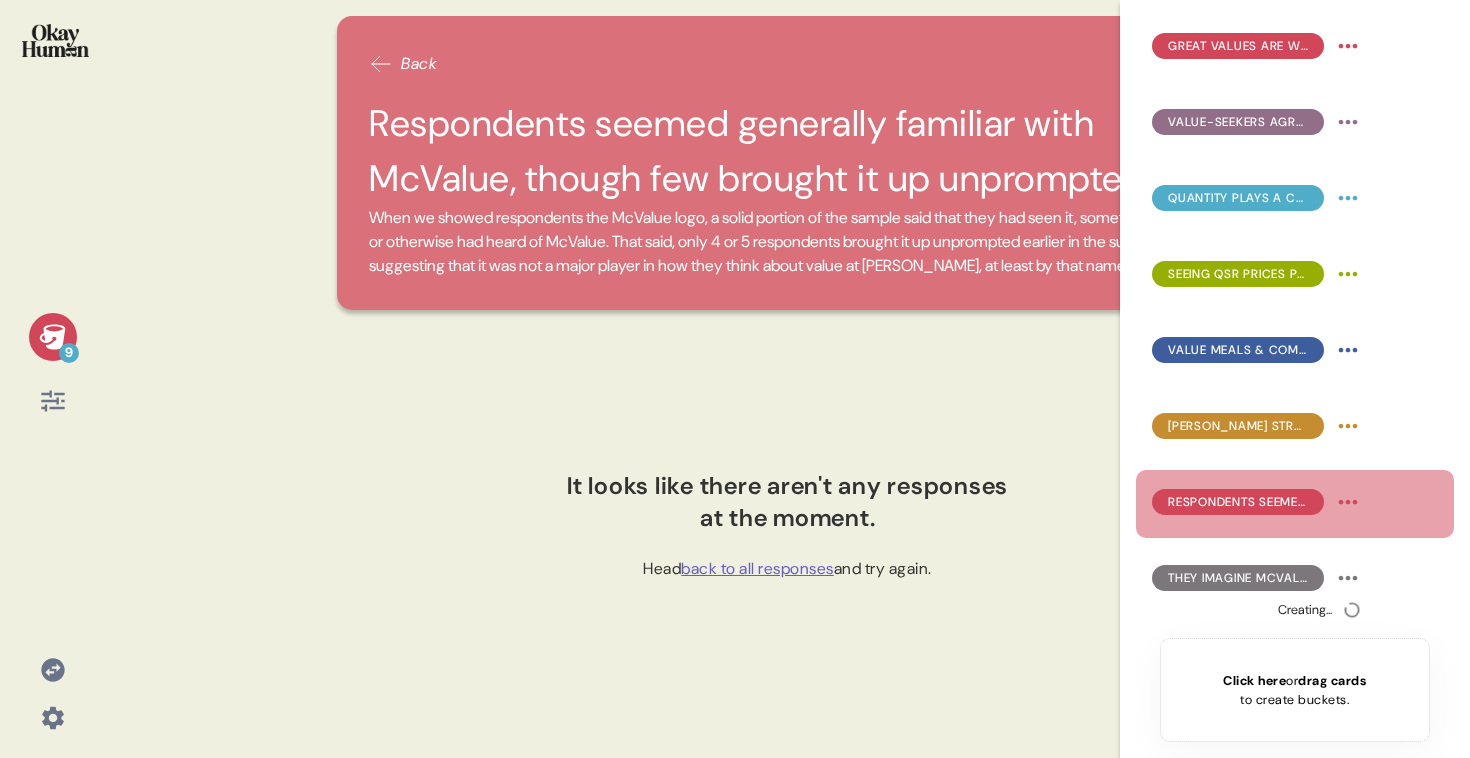 click on "Click here" at bounding box center (1254, 680) 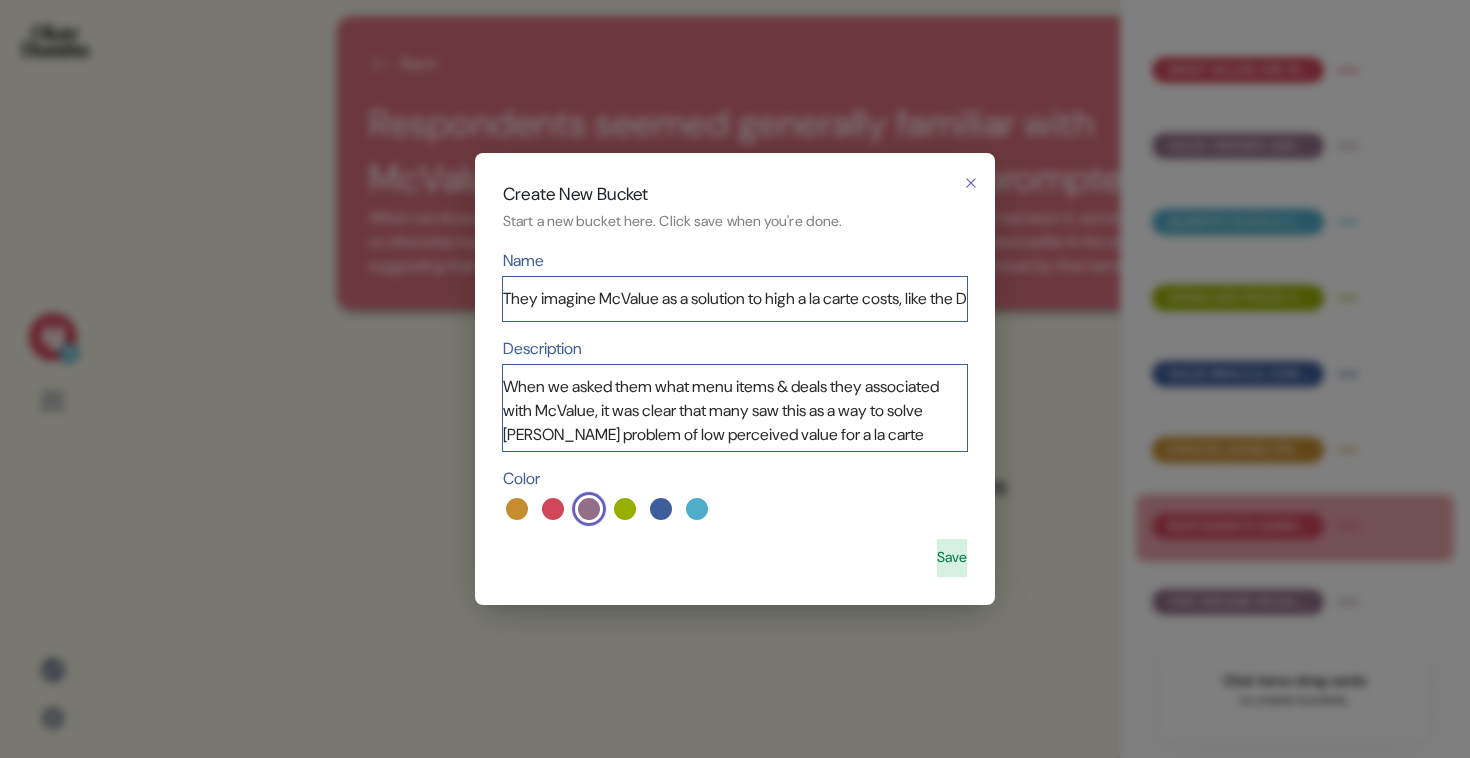 scroll, scrollTop: 54, scrollLeft: 0, axis: vertical 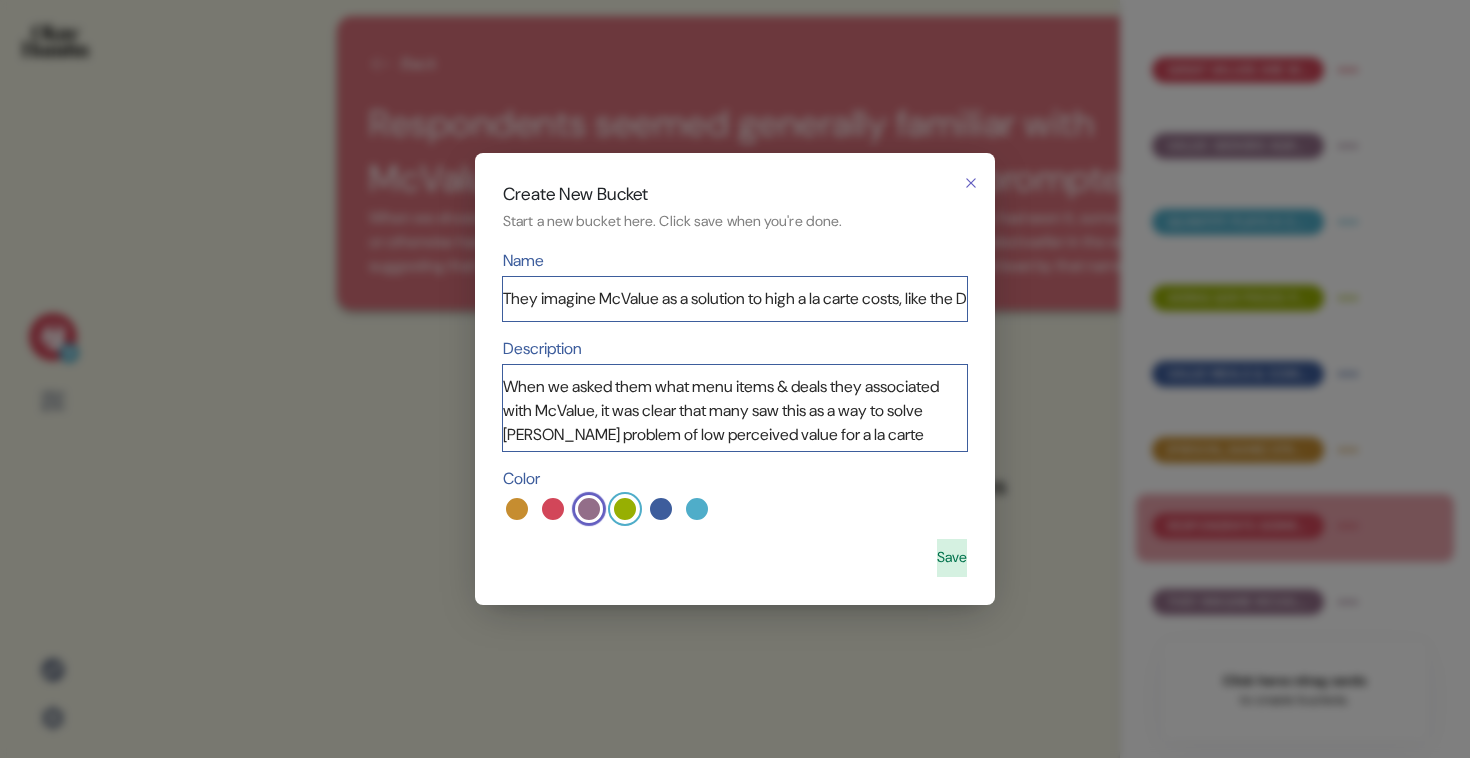 click at bounding box center [625, 509] 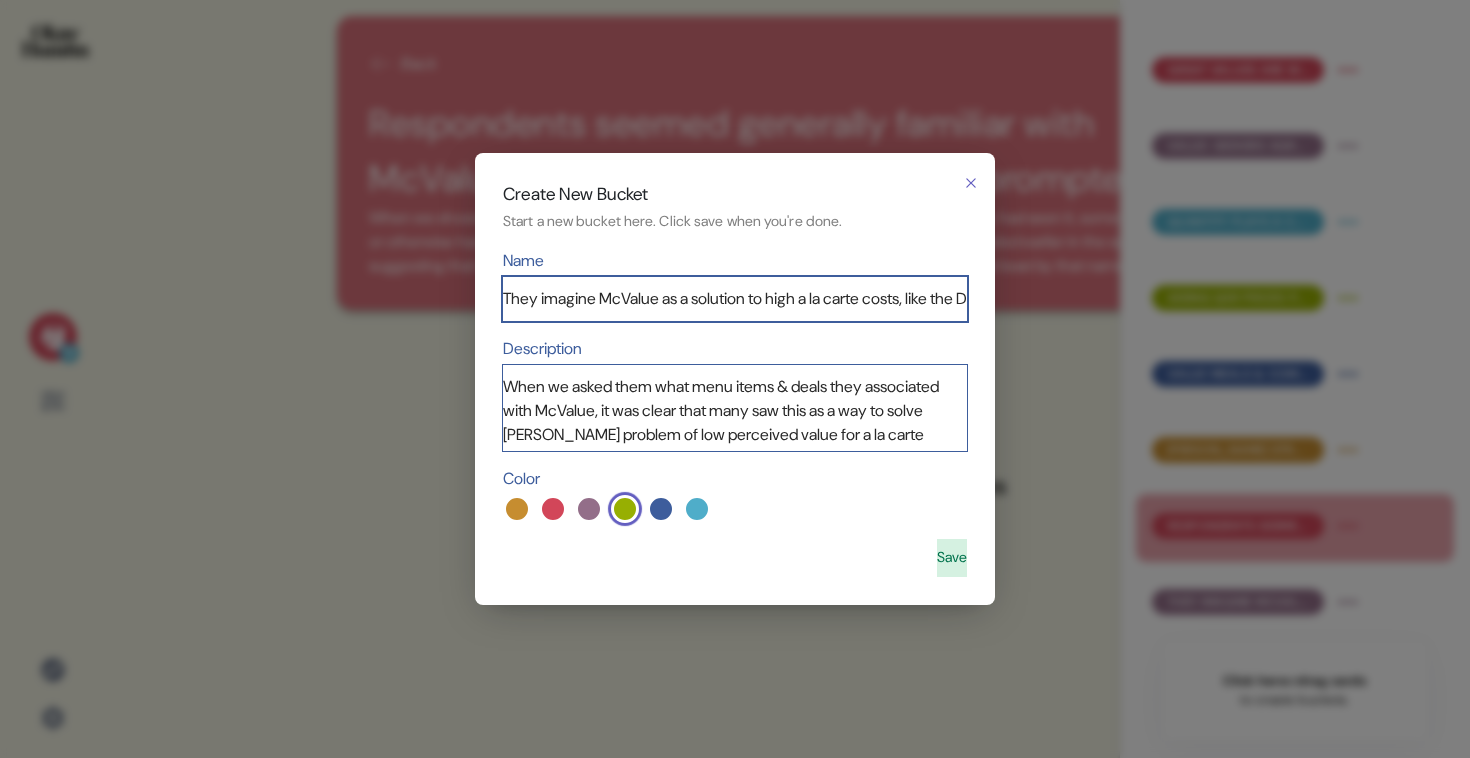 click on "They imagine McValue as a solution to high a la carte costs, like the Dollar Menu." at bounding box center [735, 299] 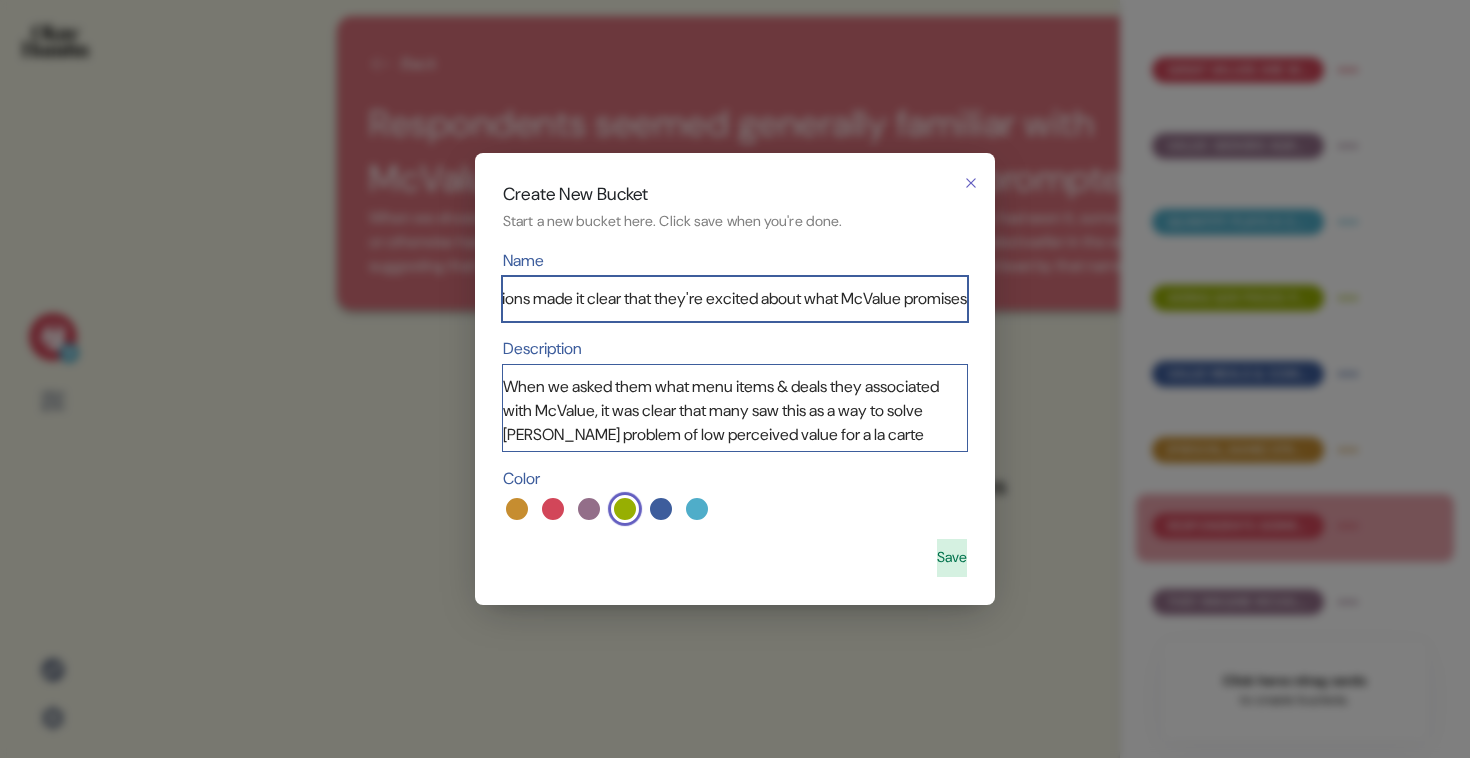 type on "Participants' reactions made it clear that they're excited about what McValue promises." 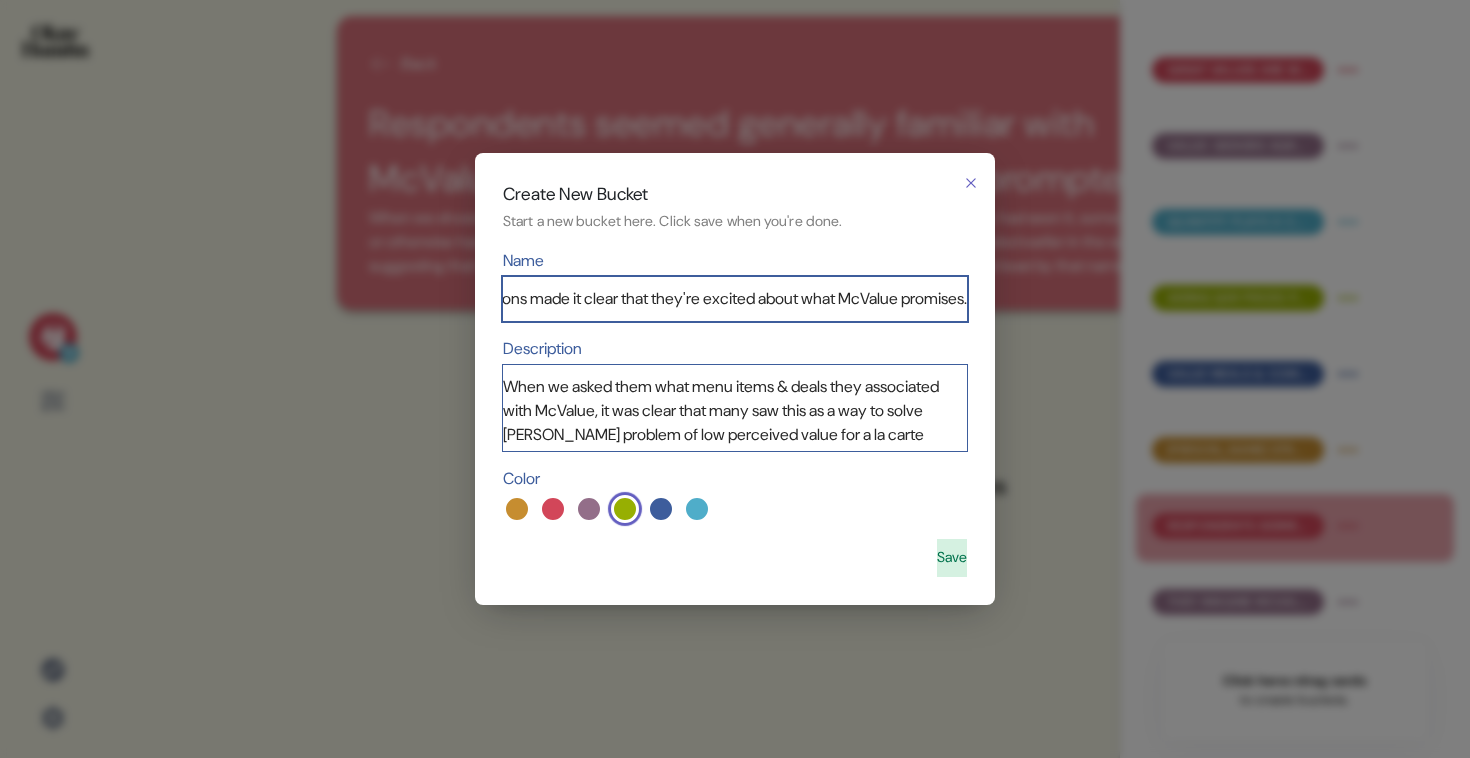 scroll, scrollTop: 0, scrollLeft: 201, axis: horizontal 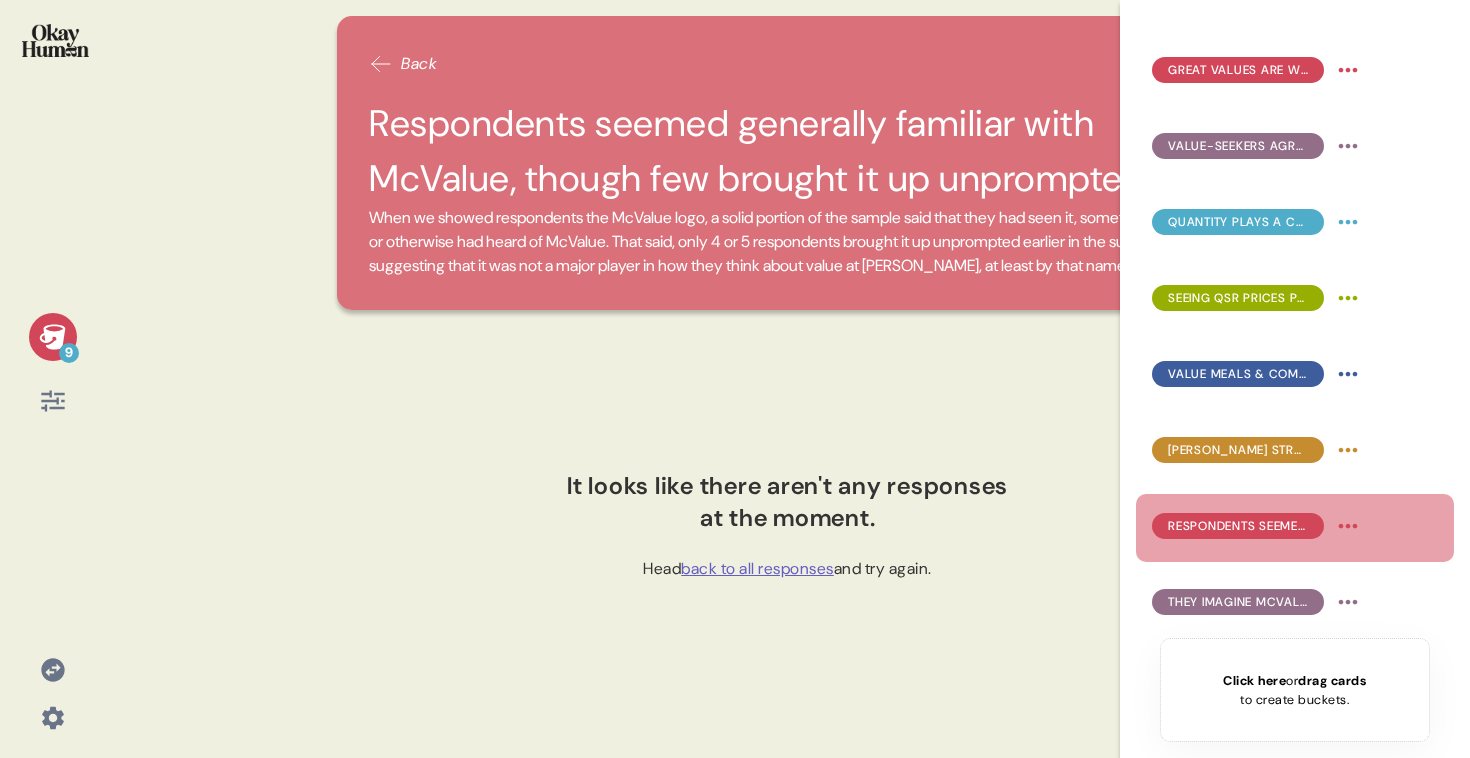 click on "9   Back Respondents seemed generally familiar with McValue, though few brought it up unprompted. When we showed respondents the McValue logo, a solid portion of the sample said that they had seen it, something like it, or otherwise had heard of McValue. That said, only 4 or 5 respondents brought it up unprompted earlier in the survey, suggesting that it was not a major player in how they think about value at [PERSON_NAME], at least by that name. It looks like there aren't any responses at the moment. Head  back to all responses  and try again. The key emotional payoff of finding value is excitement, along with feelings of satisfaction and achievement. Great values are worth the extra work, from regular tasks like couponing to more spontaneous research projects. Value-seekers agree that finding value in QSRs is harder now than ever. Quantity plays a central role in QSR value, with feeling full a top priority. Seeing QSR prices provoke feelings of stress, disbelief, and despair. Click here  or  drag cards" at bounding box center [735, 379] 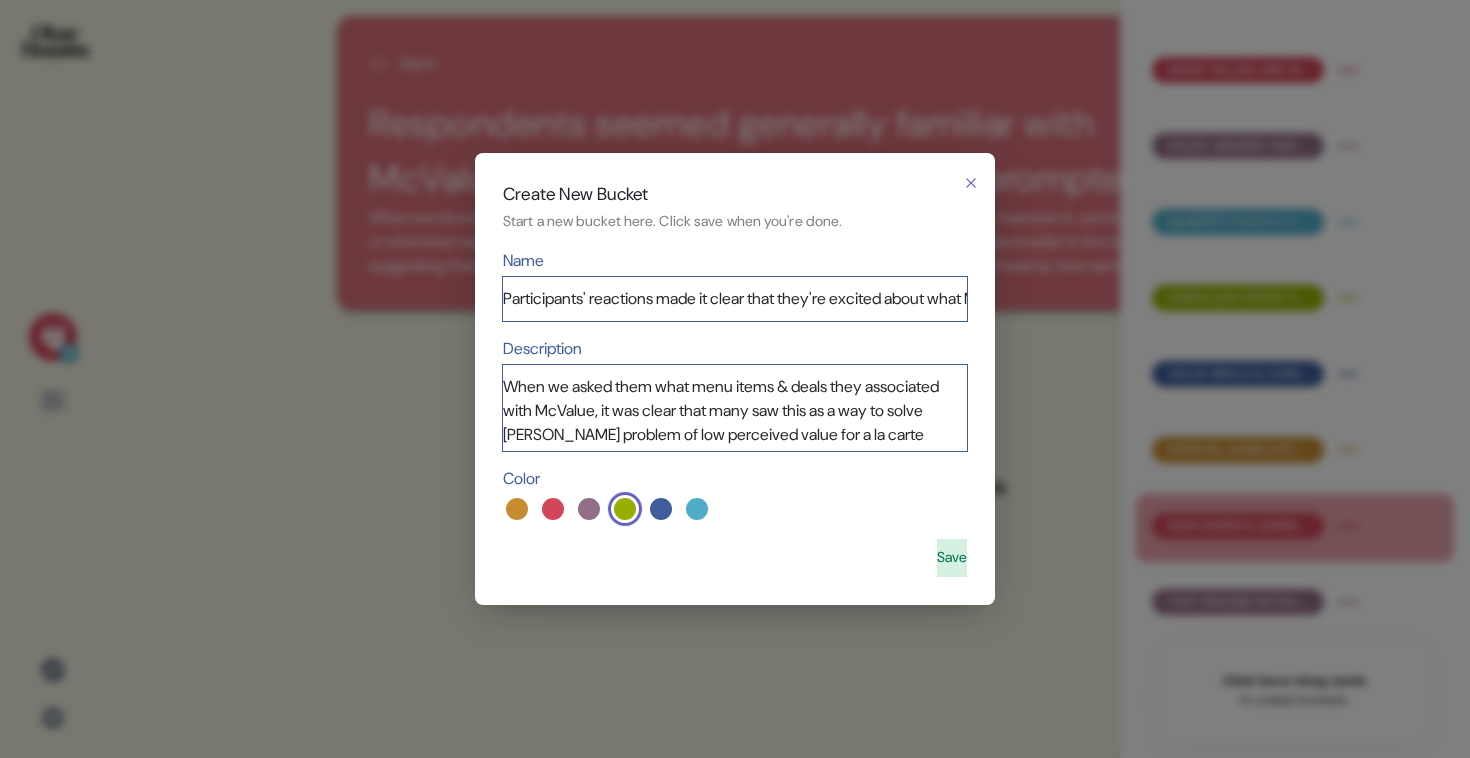 click on "Participants' reactions made it clear that they're excited about what McValue promises." at bounding box center (735, 299) 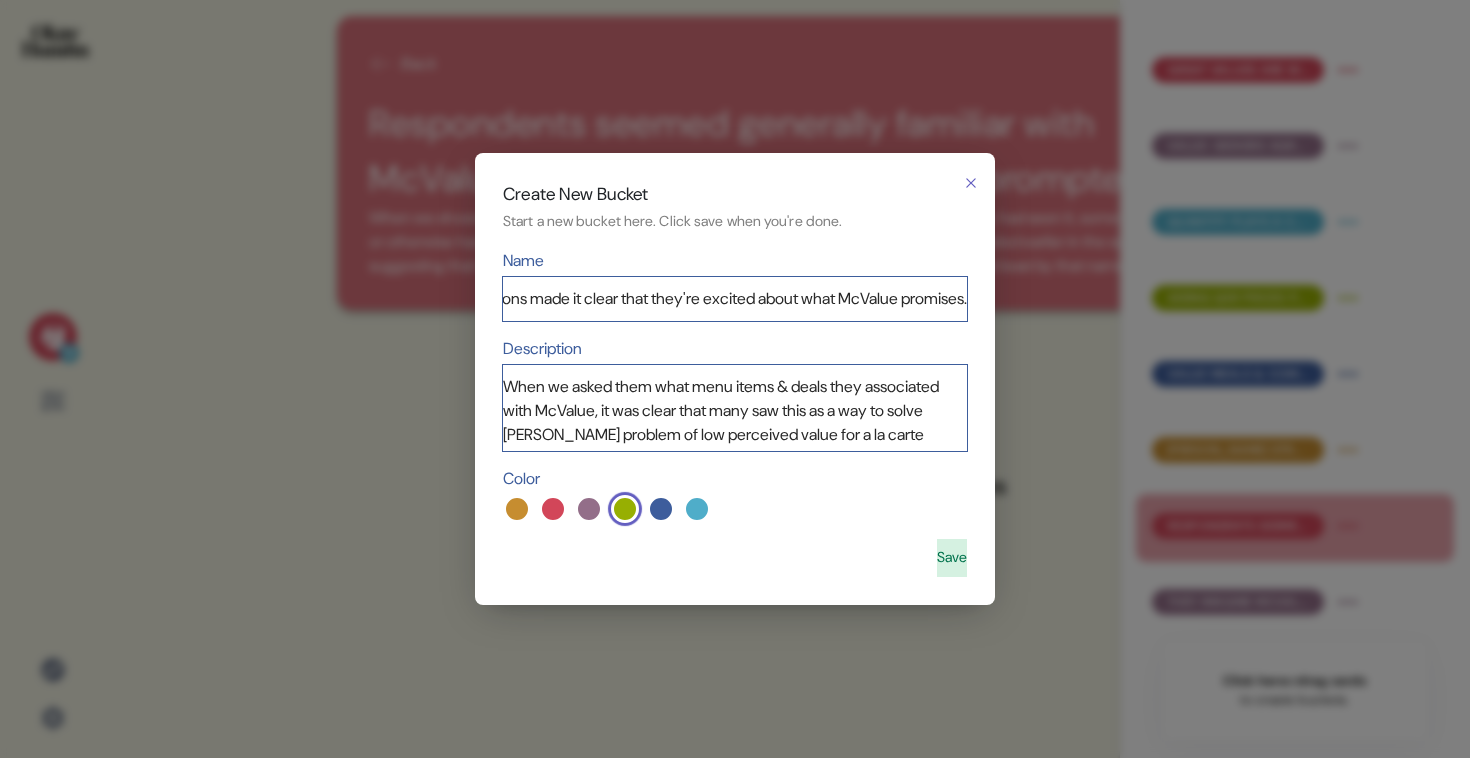 drag, startPoint x: 775, startPoint y: 300, endPoint x: 948, endPoint y: 311, distance: 173.34937 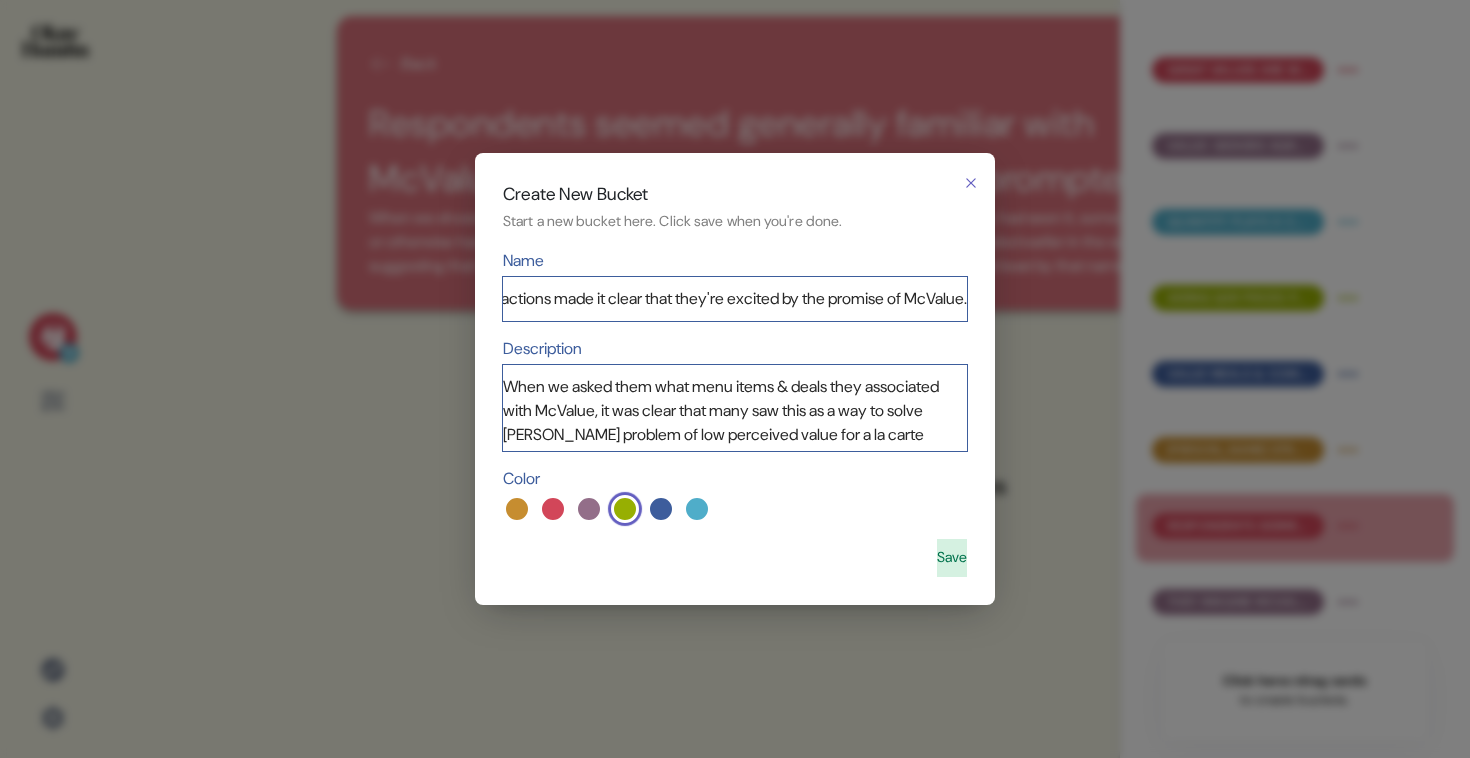 scroll, scrollTop: 0, scrollLeft: 0, axis: both 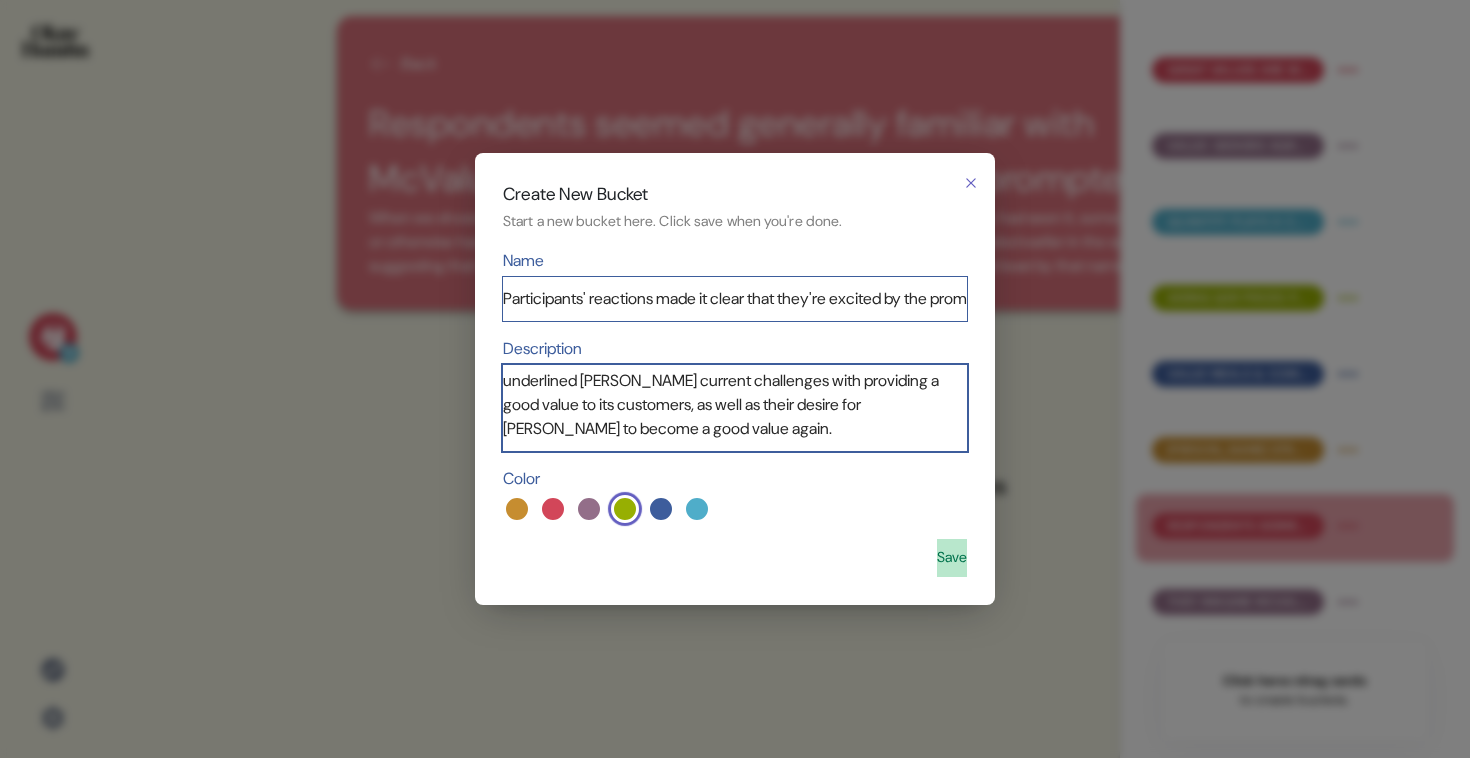 type on "Respondents had a very positive reaction to McValue, whether they associated it with a Dollar Menu-esque selection of low-cost a la carte basics, or with combo deals like the $5 meal. Their reactions underlined [PERSON_NAME] current challenges with providing a good value to its customers, as well as their desire for [PERSON_NAME] to become a good value again." 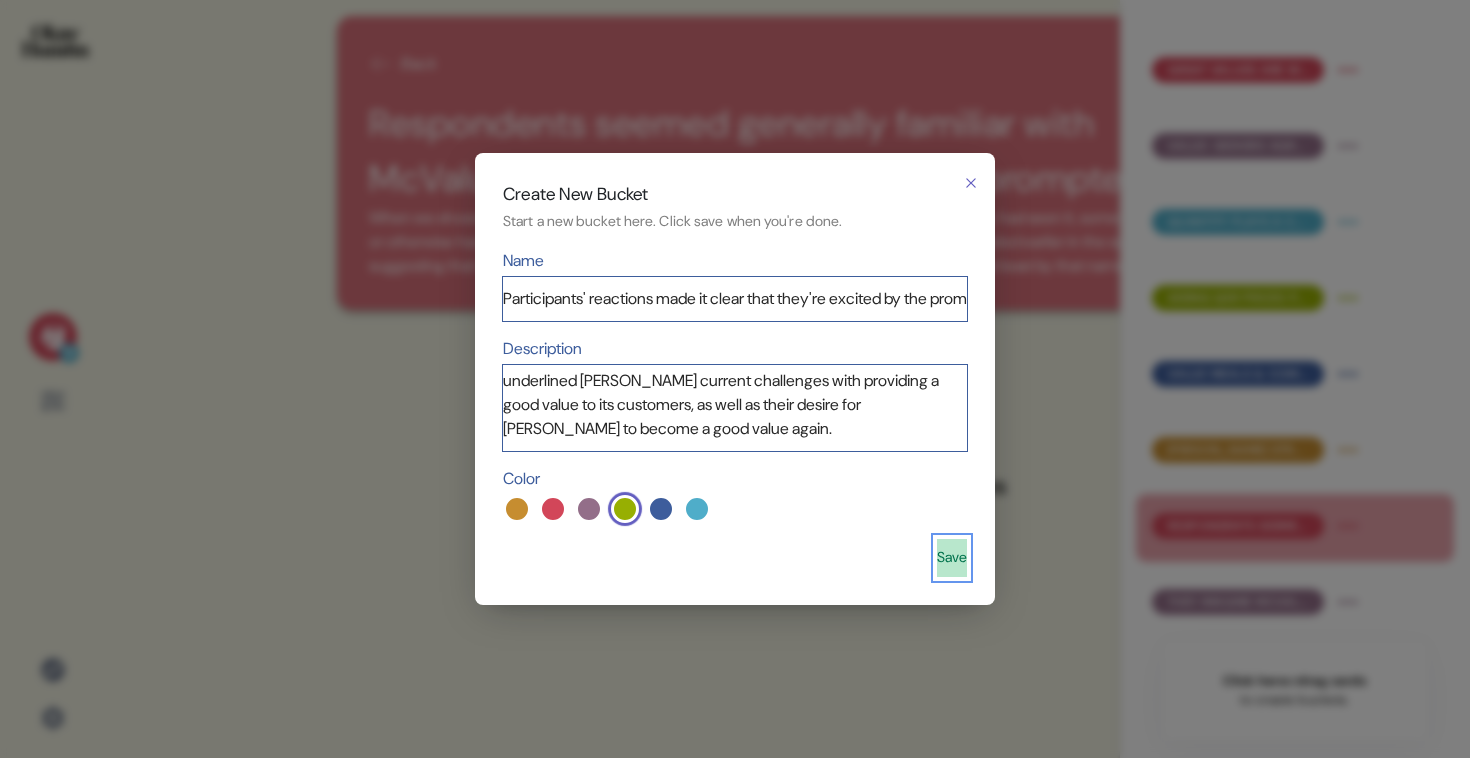 click on "Save" at bounding box center (952, 558) 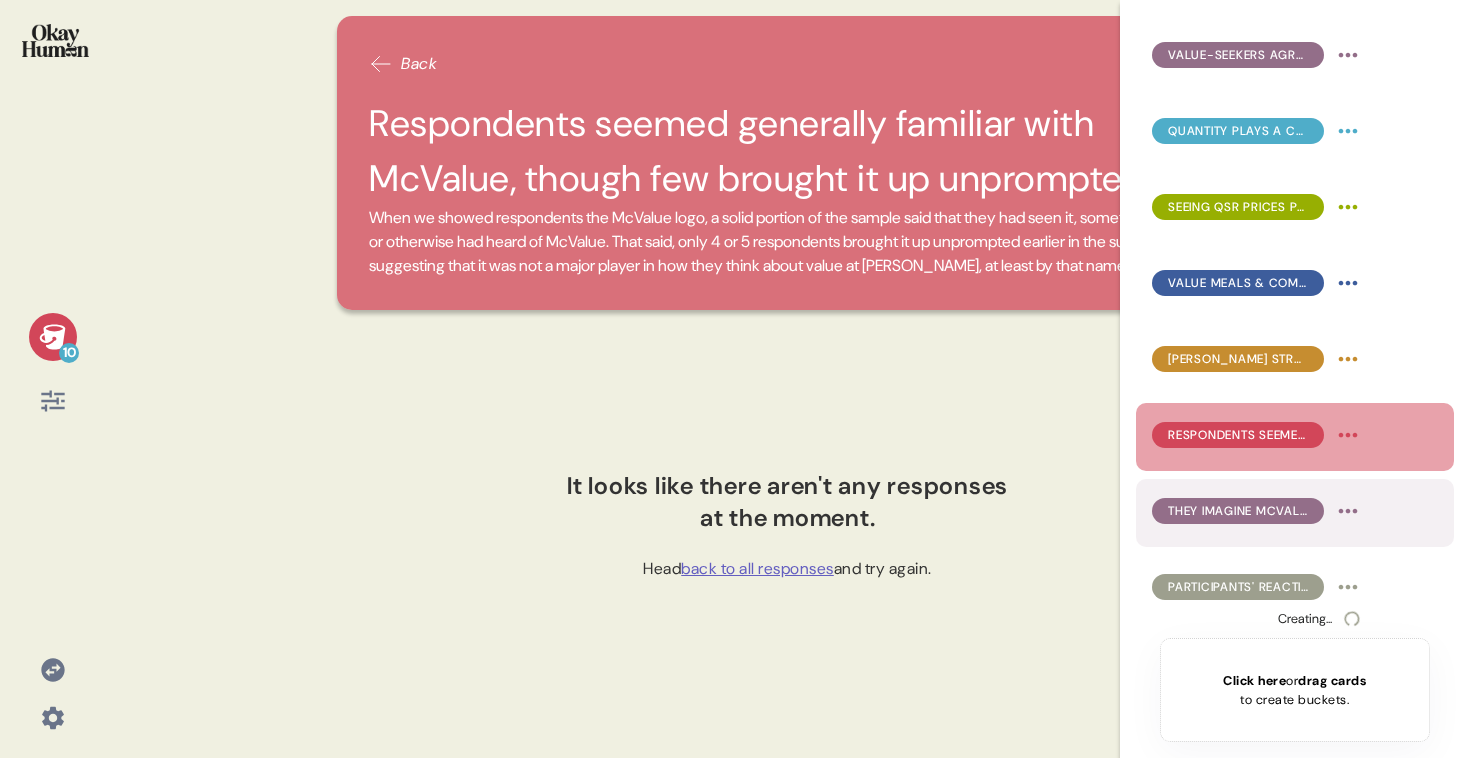 scroll, scrollTop: 154, scrollLeft: 0, axis: vertical 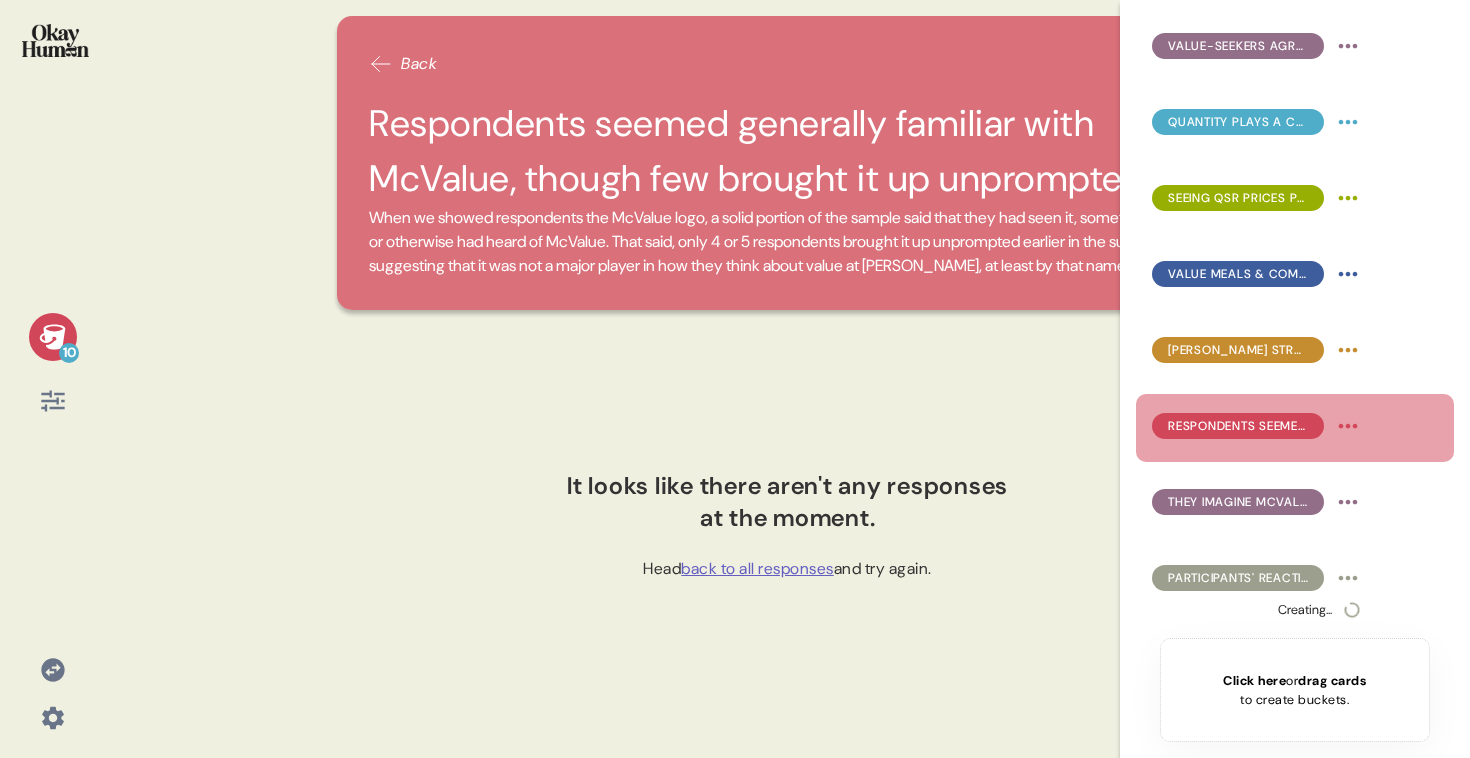 click on "Click here  or  drag cards    to create buckets." at bounding box center [1294, 690] 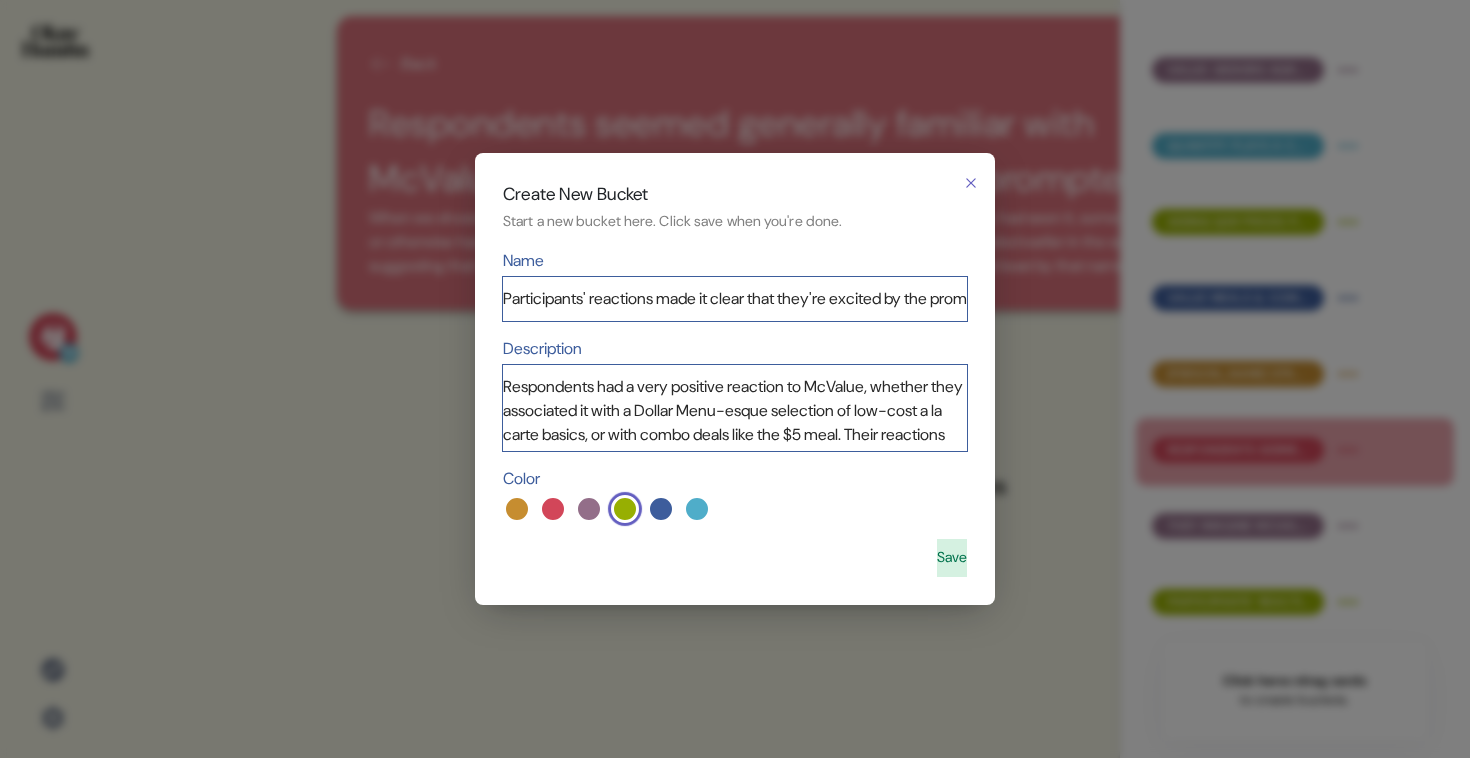 scroll, scrollTop: 130, scrollLeft: 0, axis: vertical 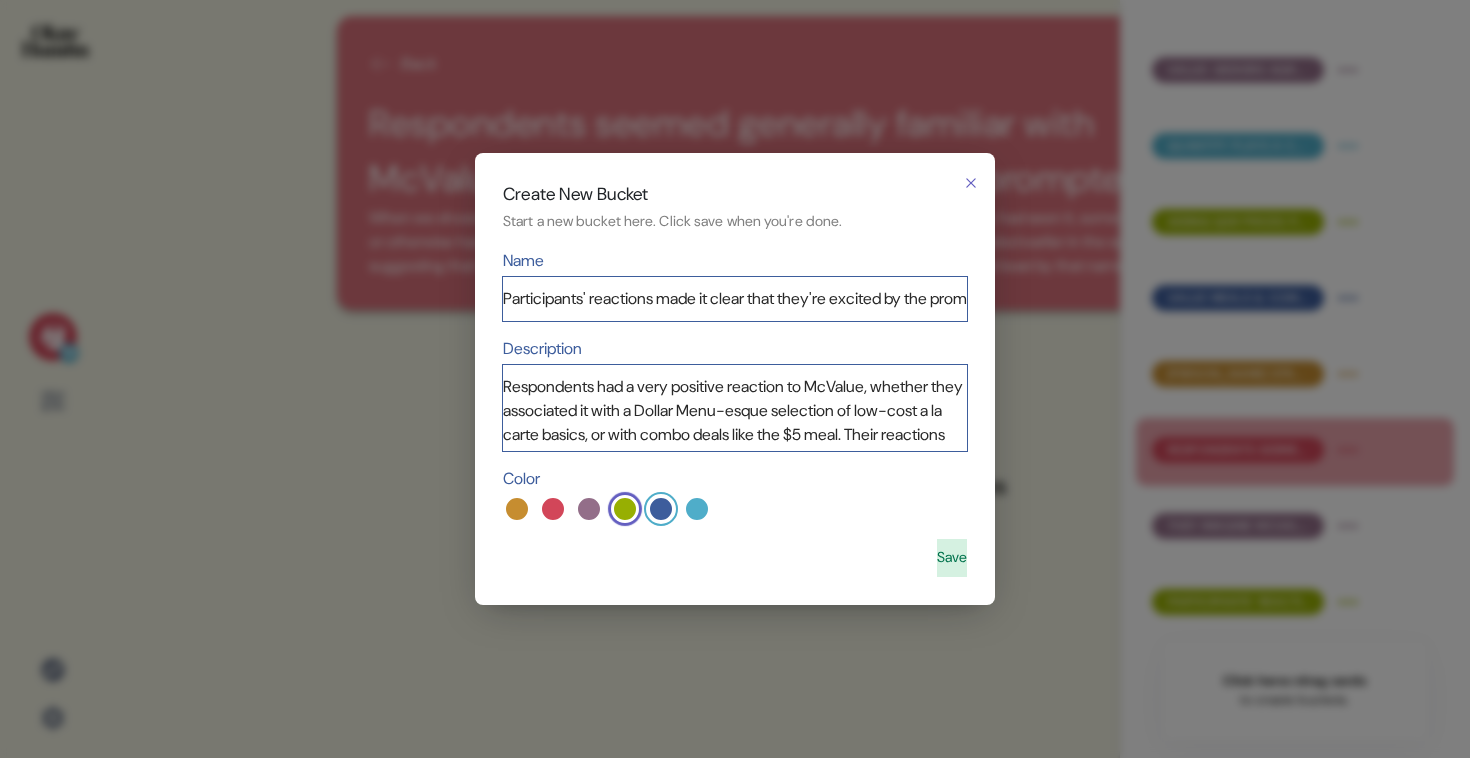 click at bounding box center [661, 509] 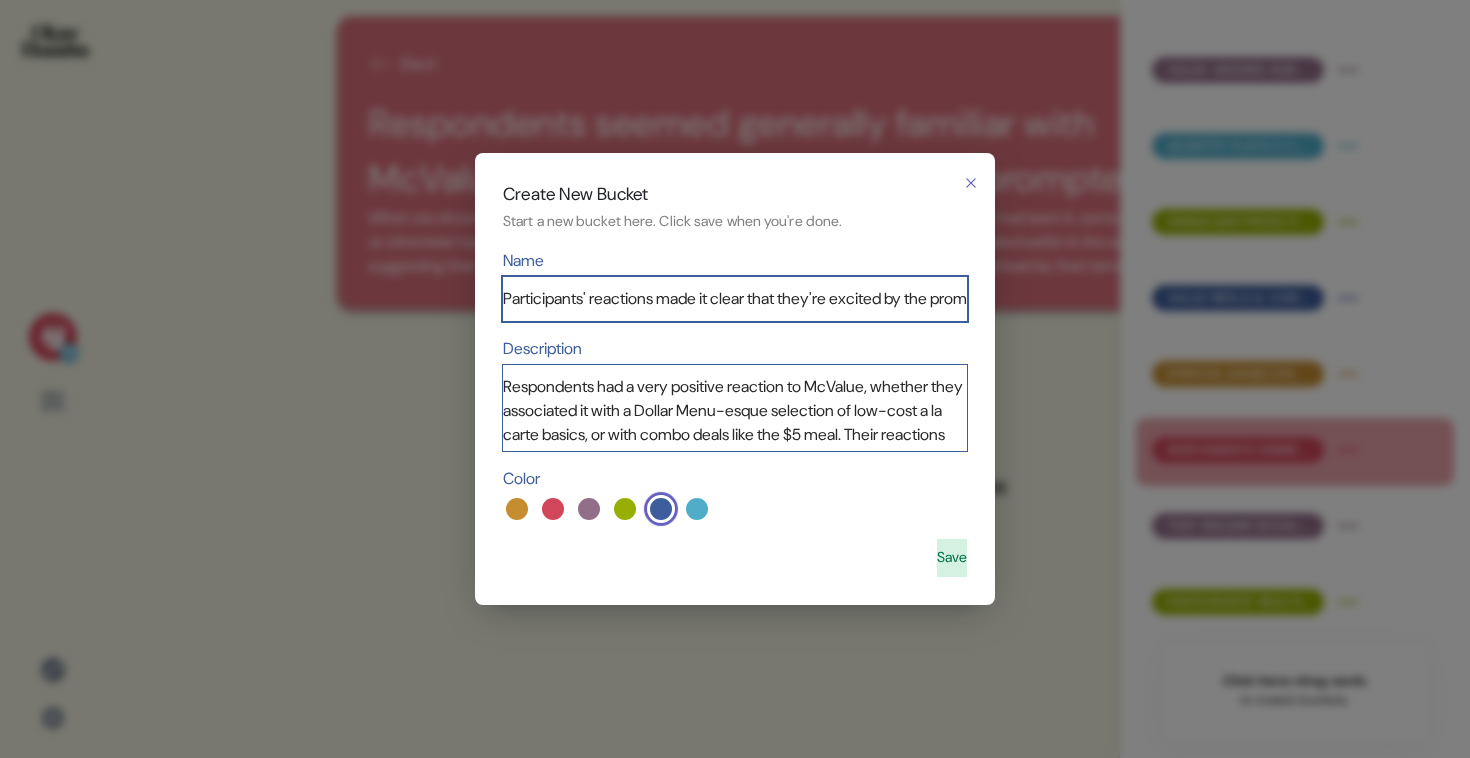 click on "Participants' reactions made it clear that they're excited by the promise of McValue." at bounding box center (735, 299) 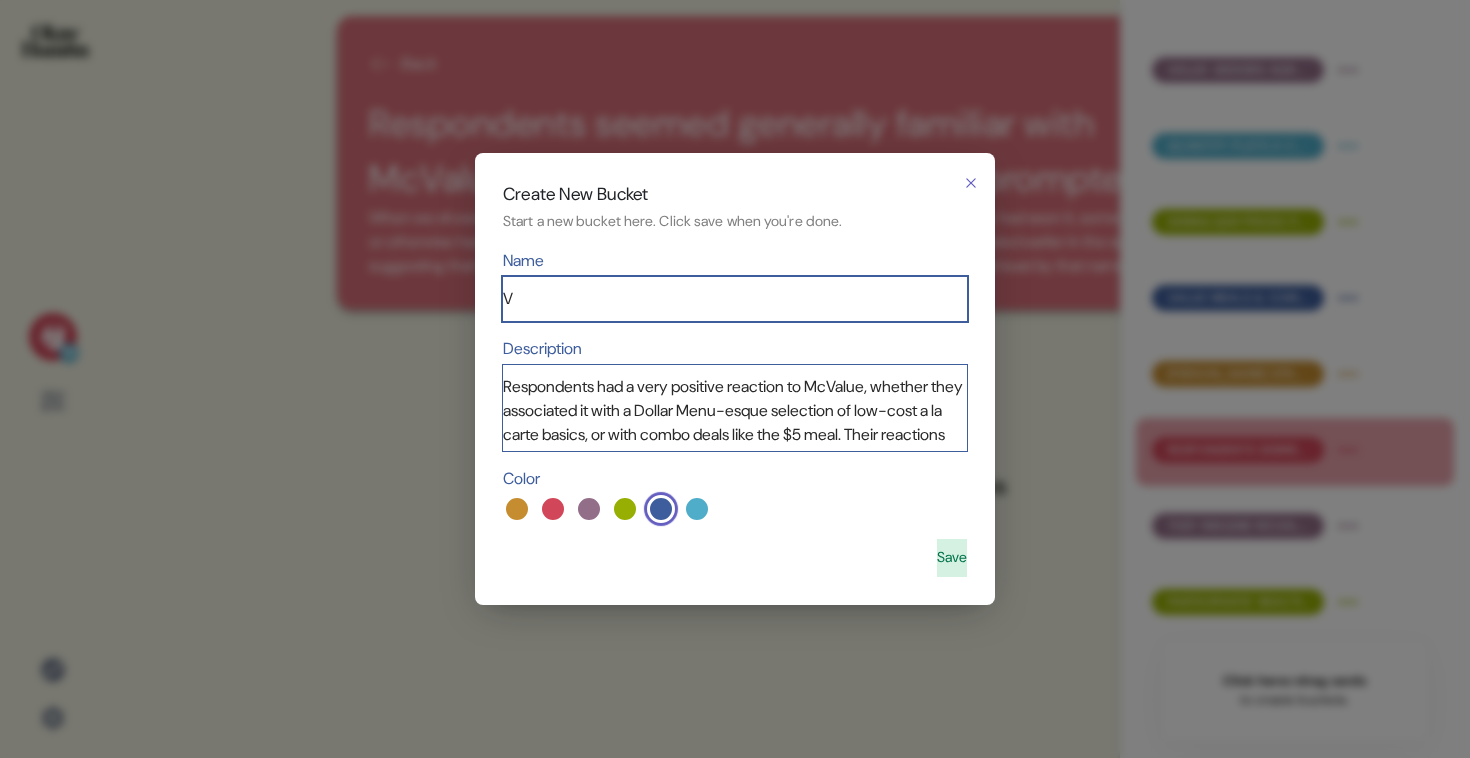 scroll, scrollTop: 0, scrollLeft: 0, axis: both 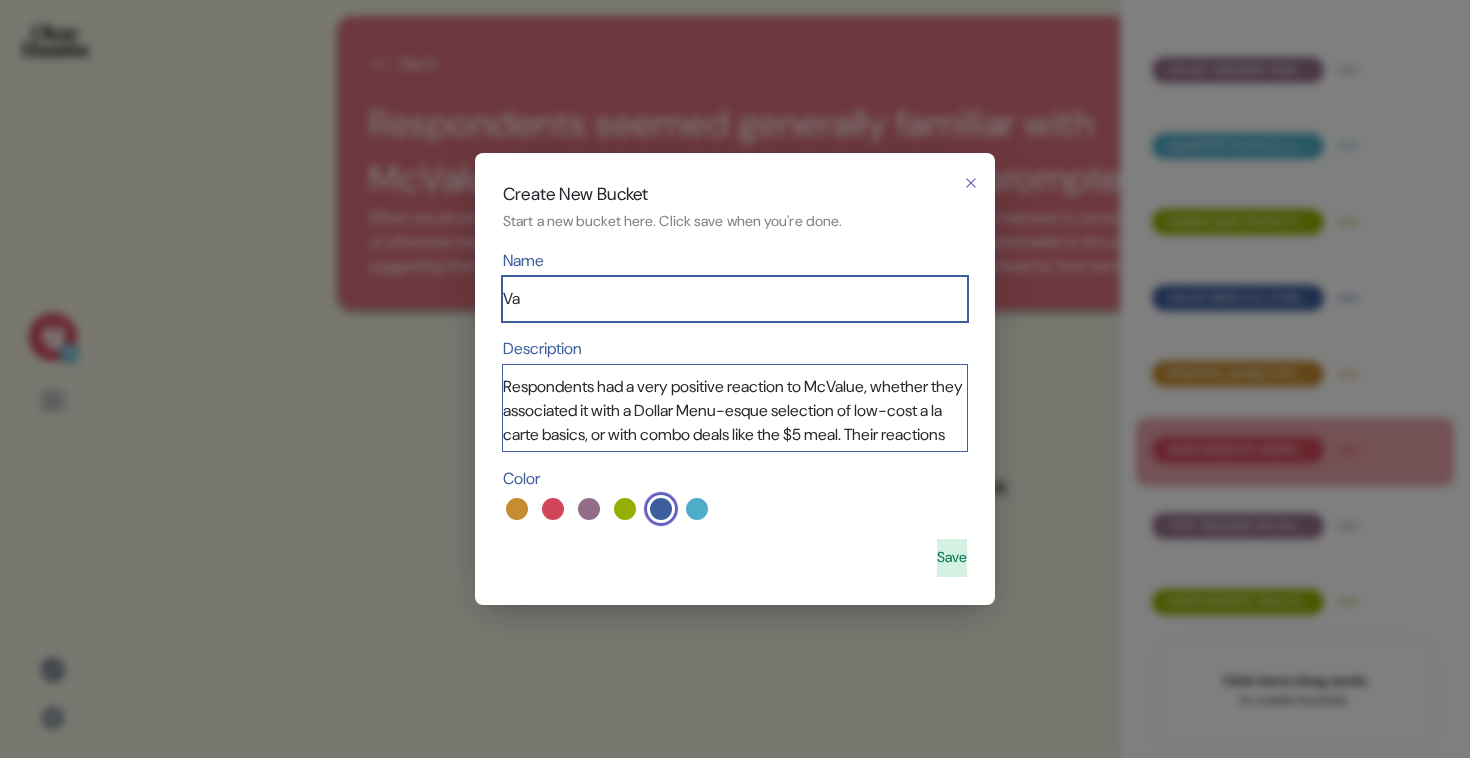 type on "V" 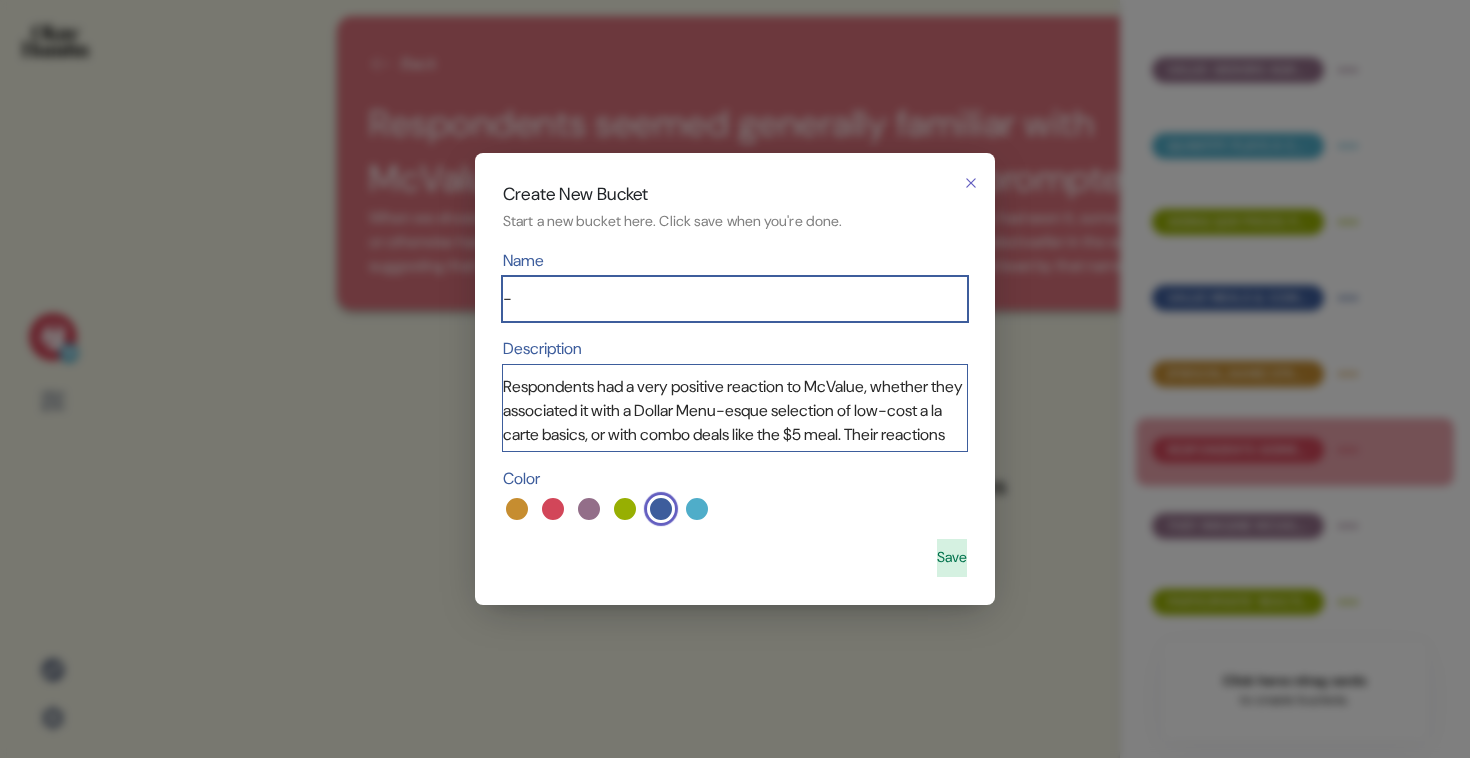 type on "-" 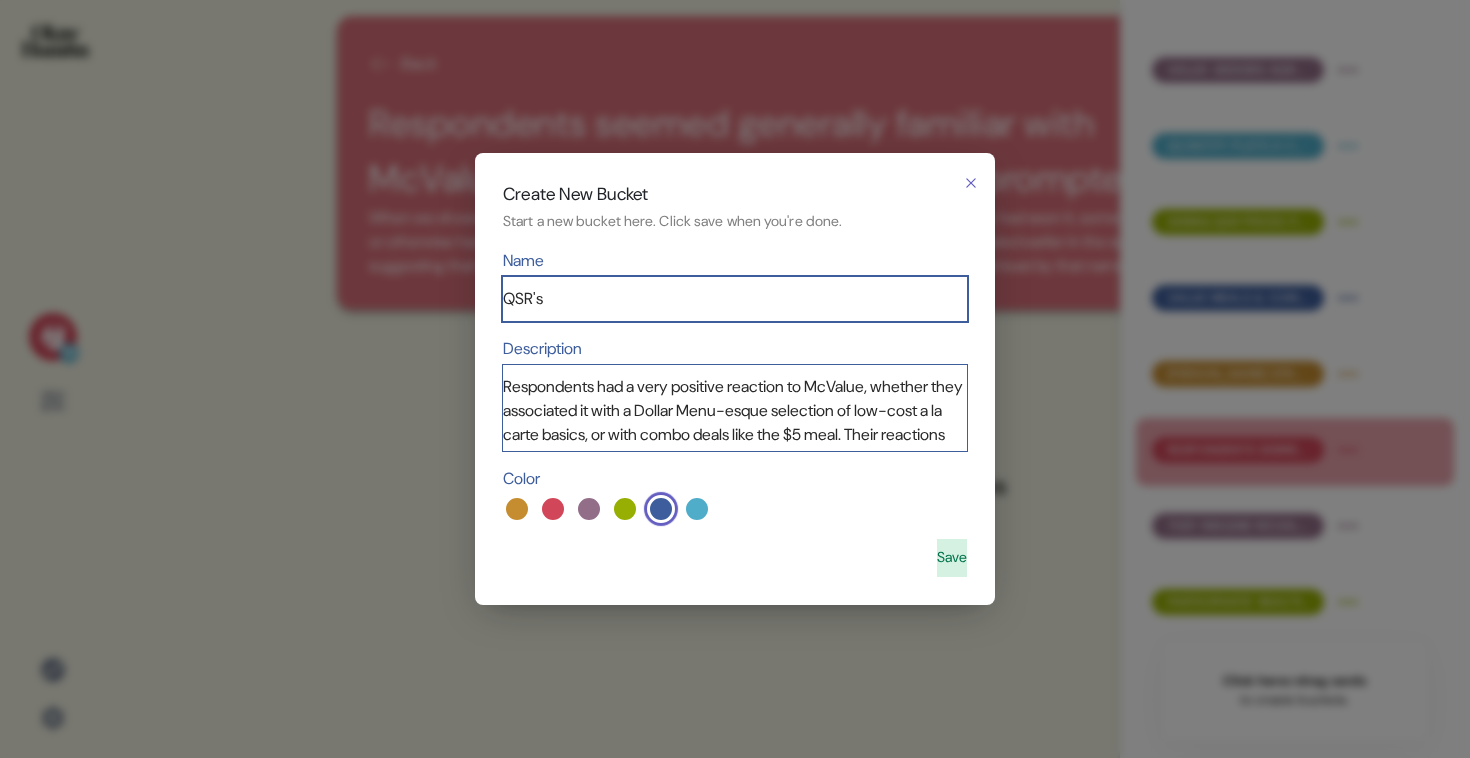 type on "A" 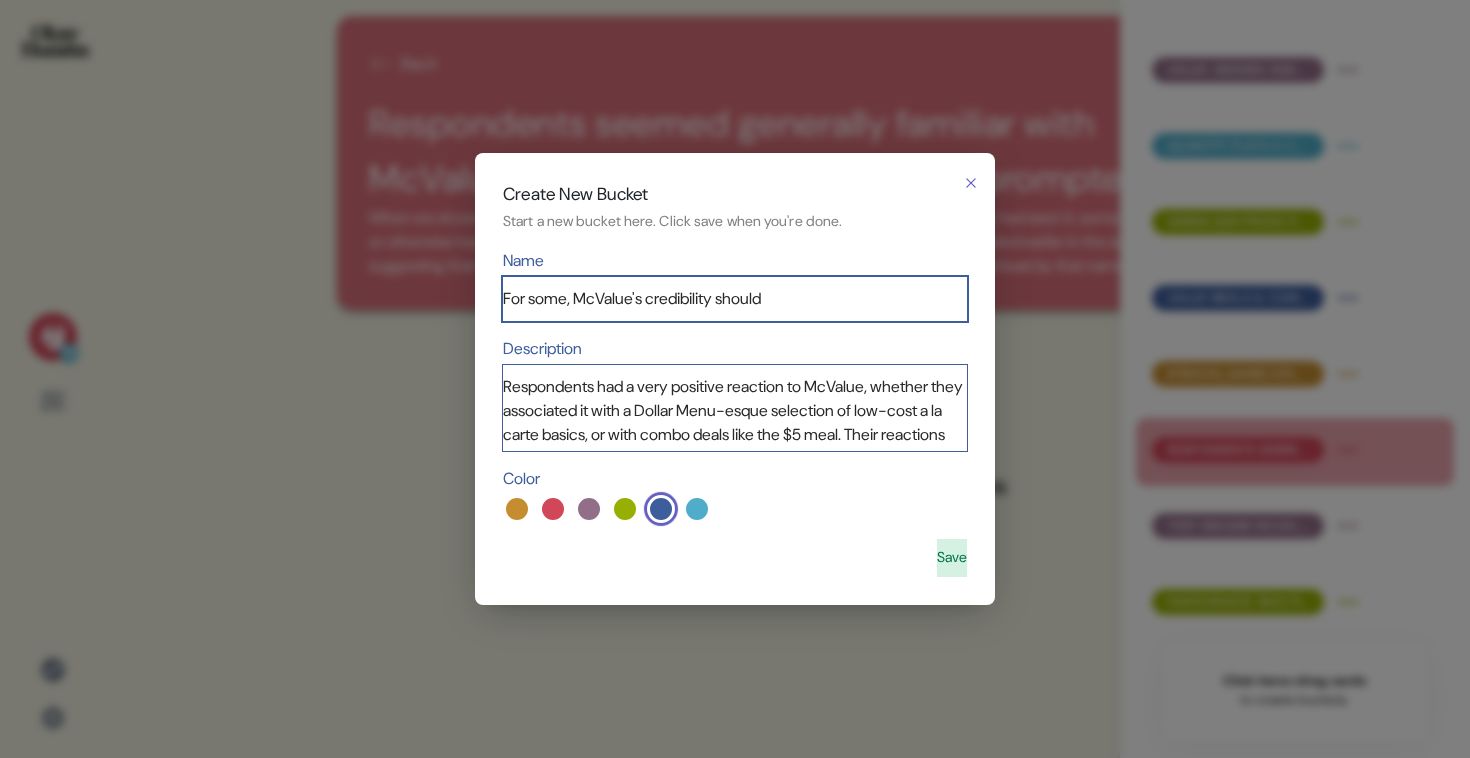 click on "For some, McValue's credibility should" at bounding box center [735, 299] 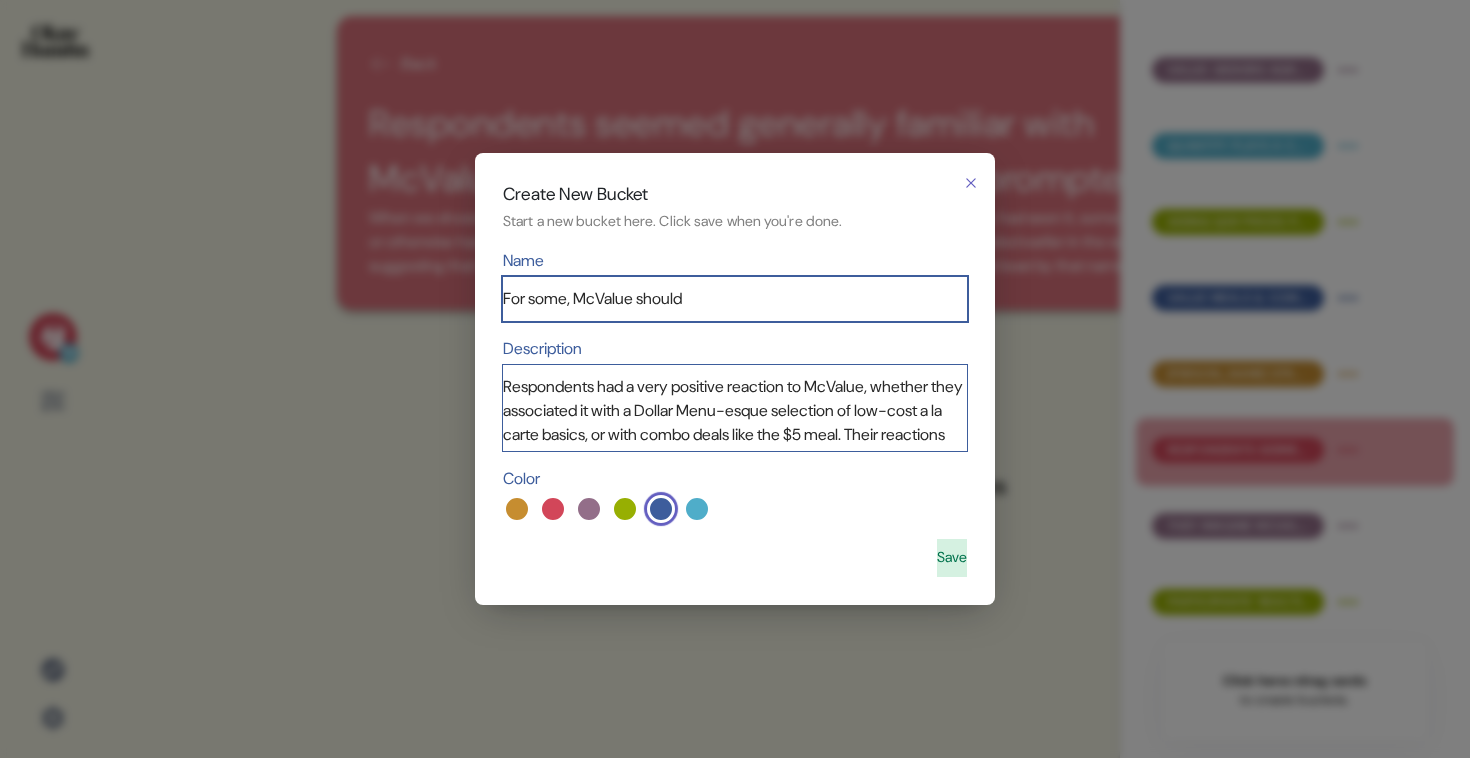 click on "For some, McValue should" at bounding box center [735, 299] 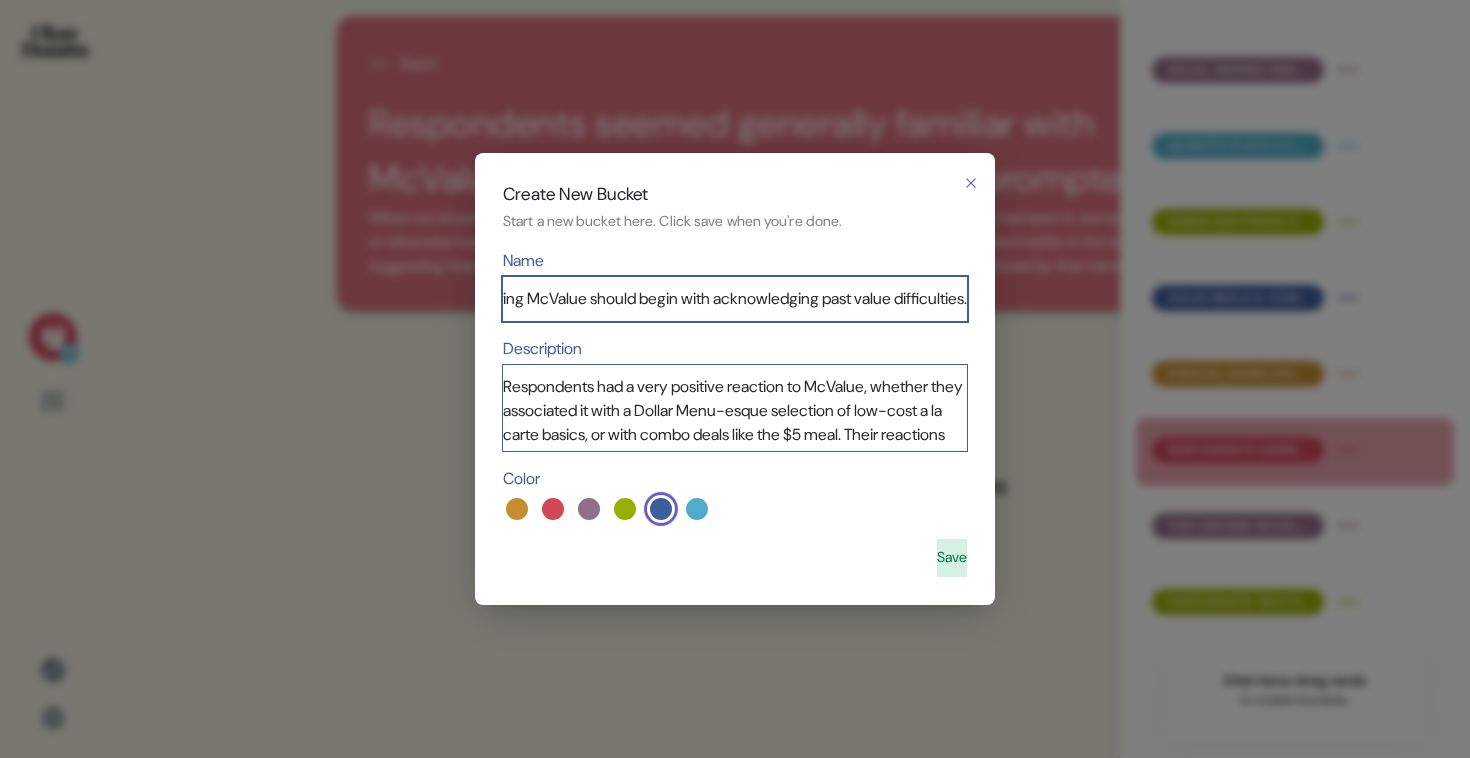 scroll, scrollTop: 0, scrollLeft: 227, axis: horizontal 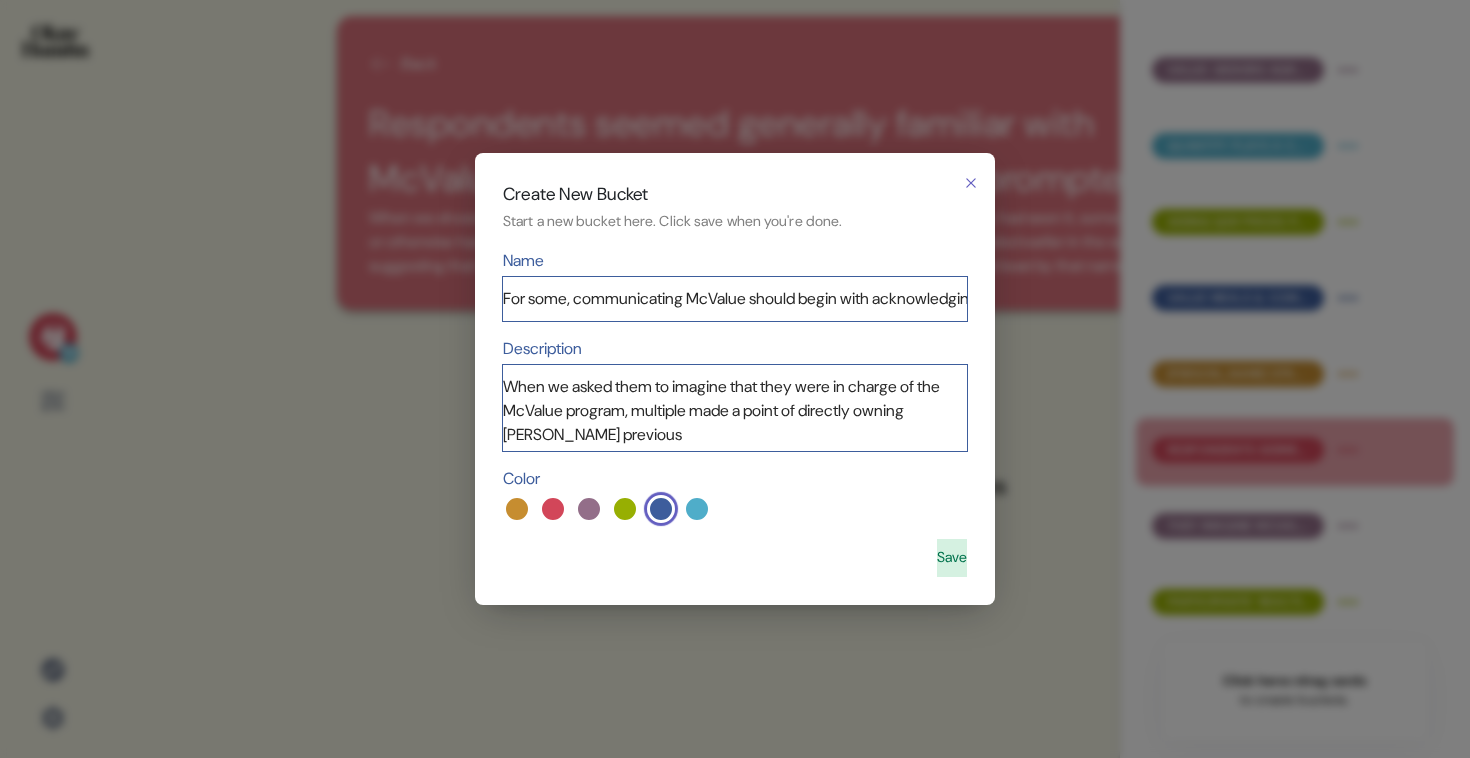 click on "Name For some, communicating McValue should begin with acknowledging past value difficulties. Description When we asked them to imagine that they were in charge of the McValue program, multiple made a point of directly owning [PERSON_NAME] previous Color Save" at bounding box center (735, 413) 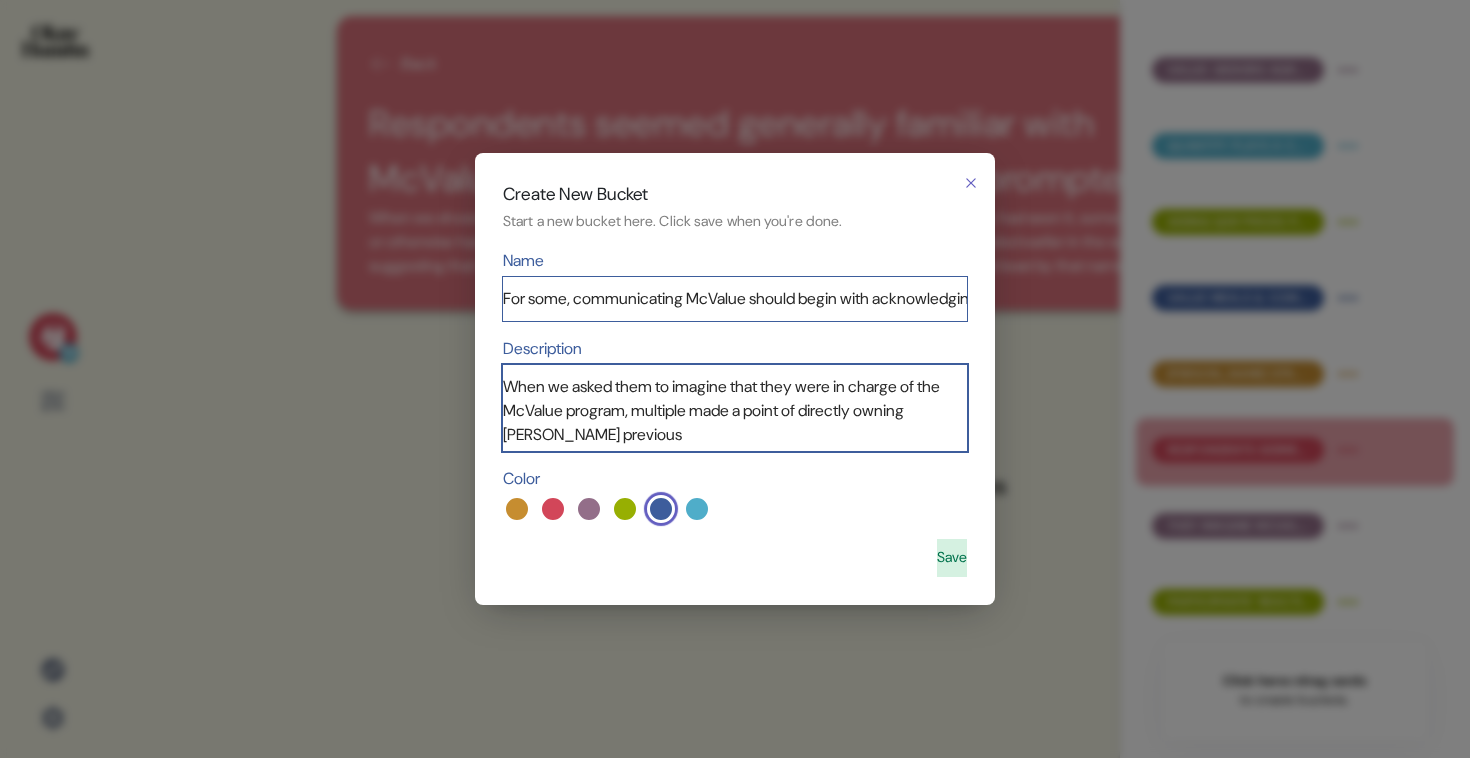 drag, startPoint x: 758, startPoint y: 433, endPoint x: 794, endPoint y: 411, distance: 42.190044 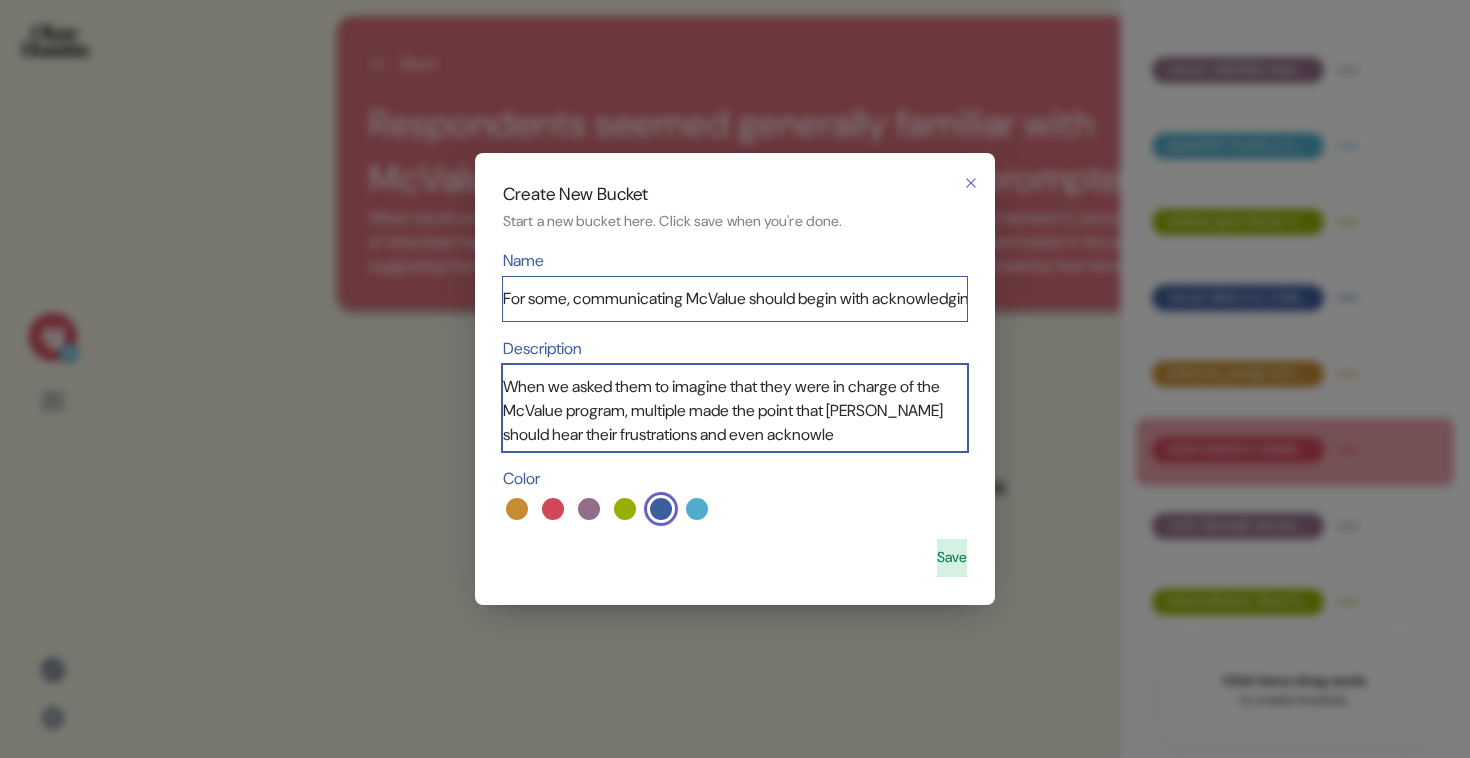 scroll, scrollTop: 18, scrollLeft: 0, axis: vertical 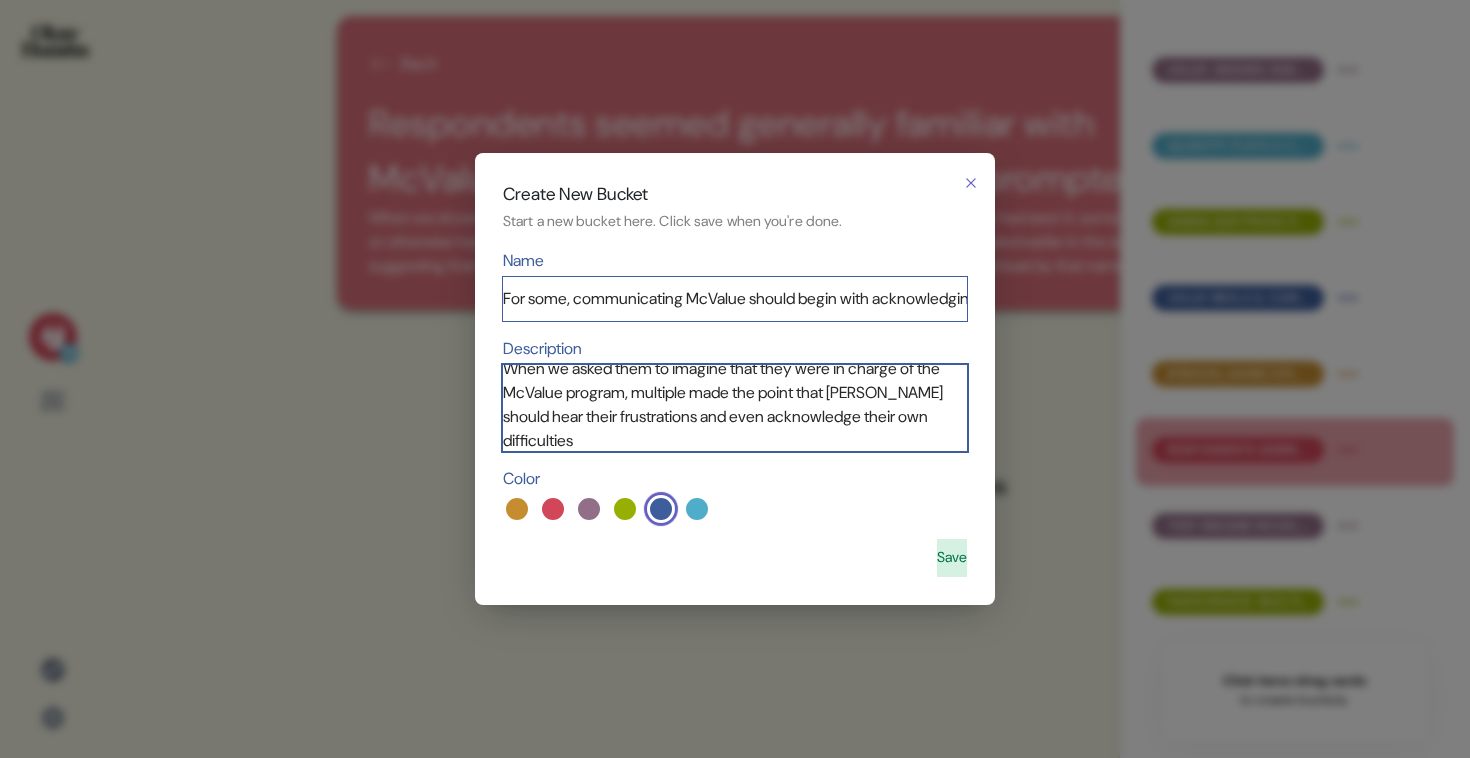 click on "When we asked them to imagine that they were in charge of the McValue program, multiple made the point that [PERSON_NAME] should hear their frustrations and even acknowledge their own difficulties" at bounding box center [735, 408] 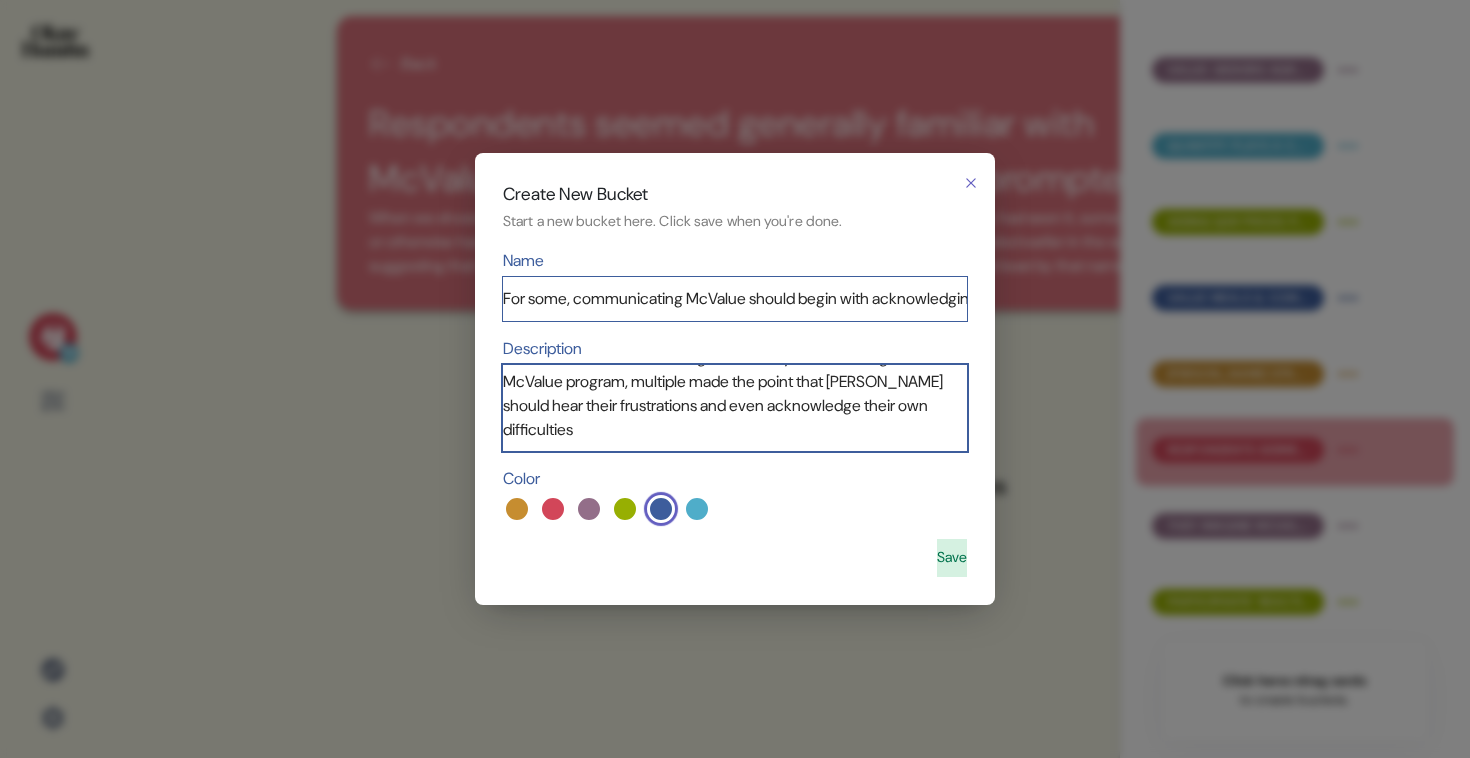 drag, startPoint x: 775, startPoint y: 448, endPoint x: 690, endPoint y: 428, distance: 87.32124 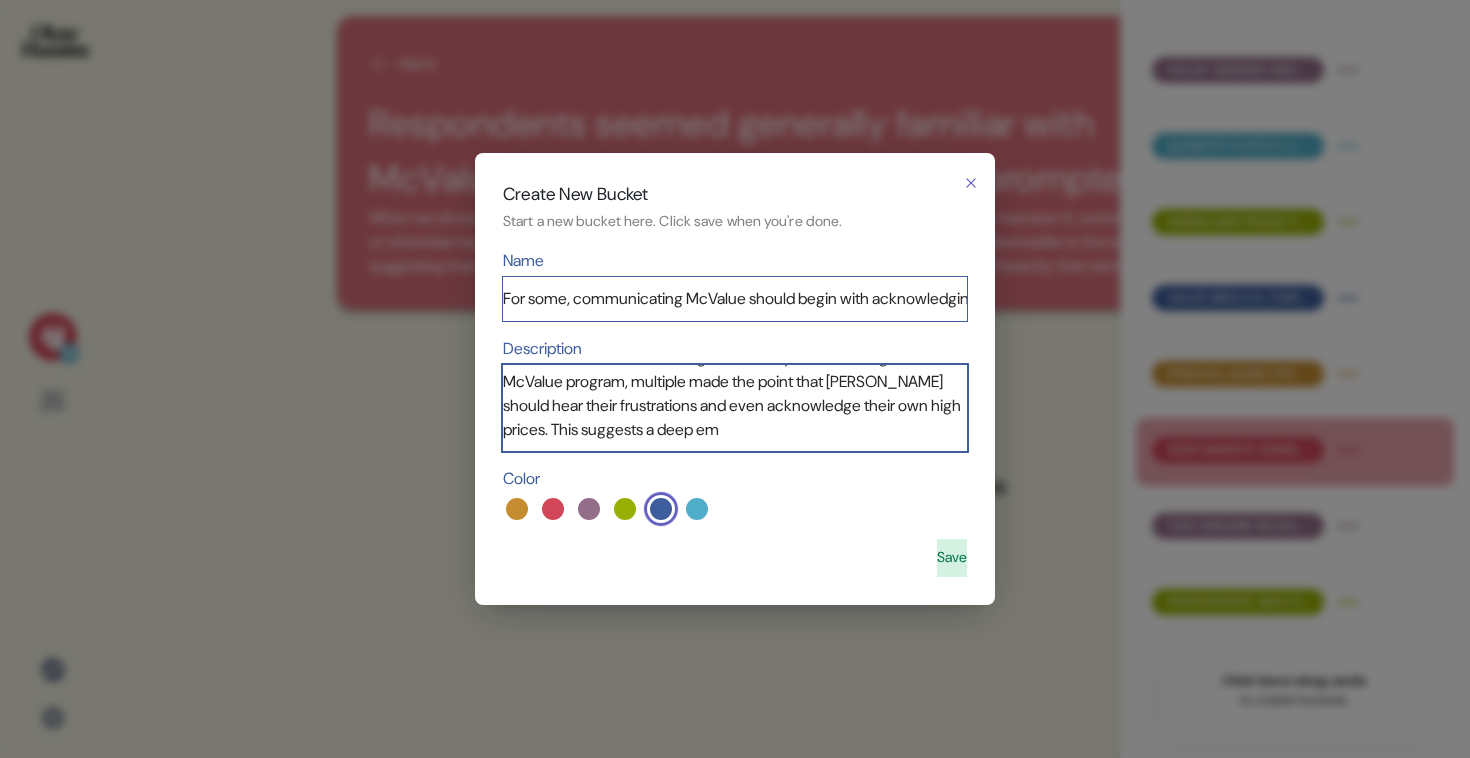 scroll, scrollTop: 42, scrollLeft: 0, axis: vertical 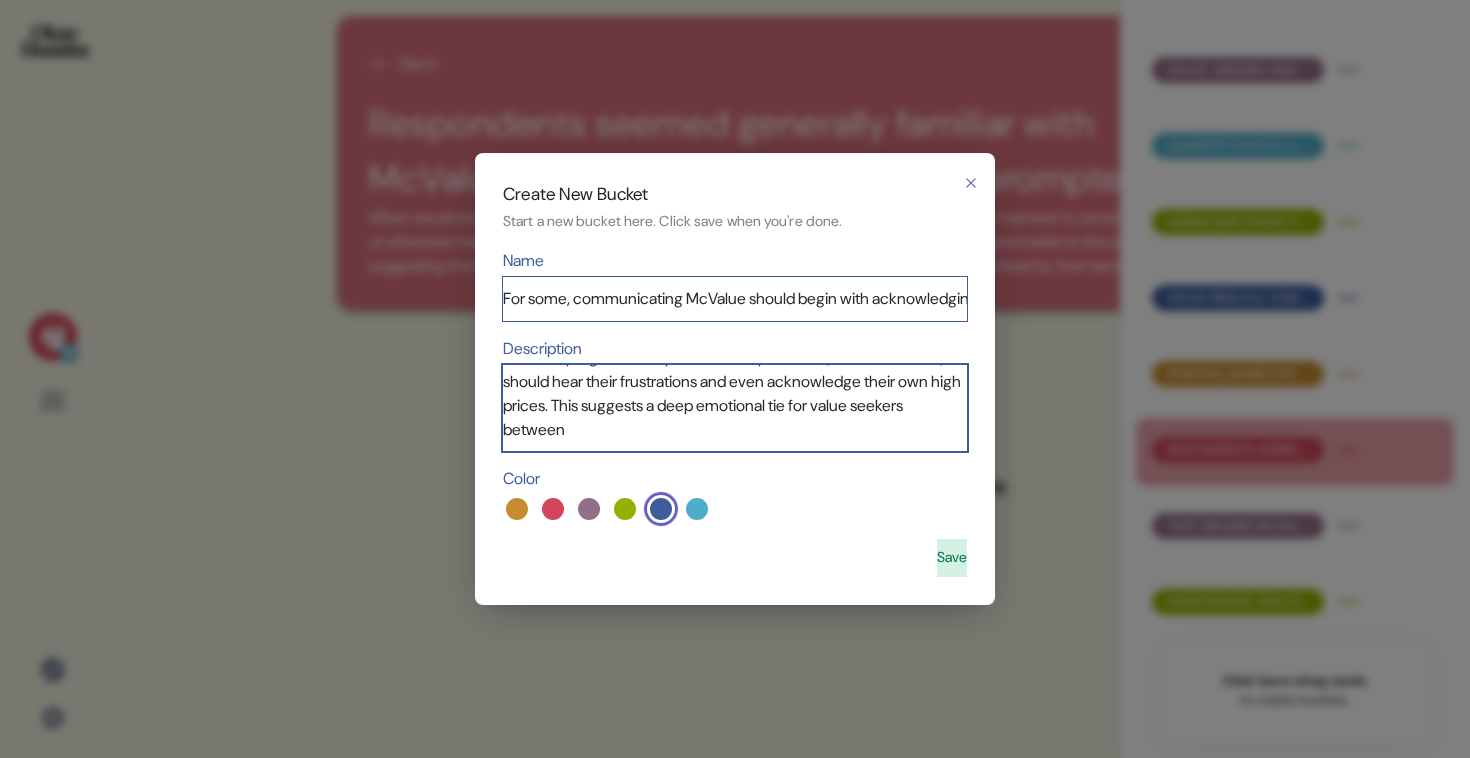 drag, startPoint x: 835, startPoint y: 448, endPoint x: 592, endPoint y: 433, distance: 243.46252 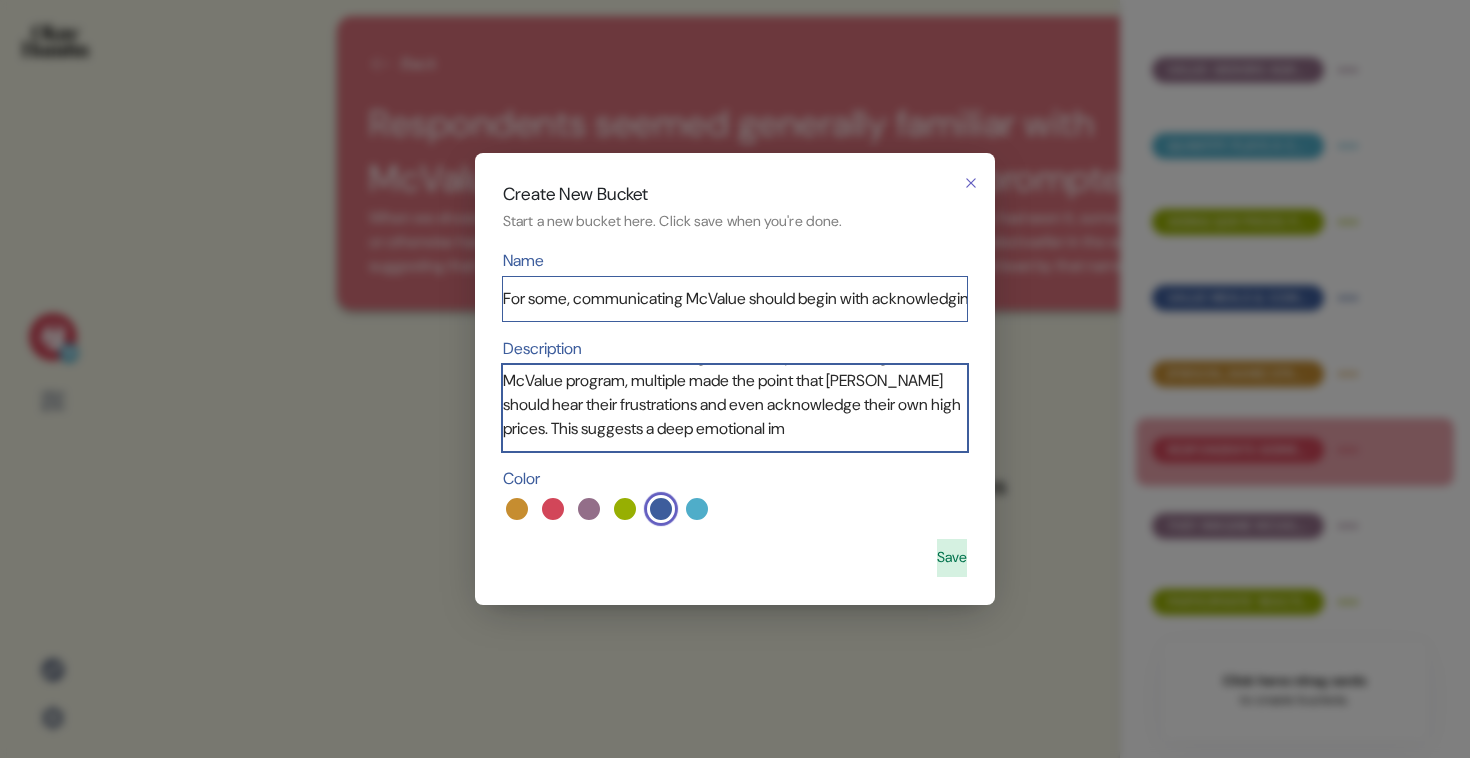 drag, startPoint x: 678, startPoint y: 435, endPoint x: 883, endPoint y: 398, distance: 208.31227 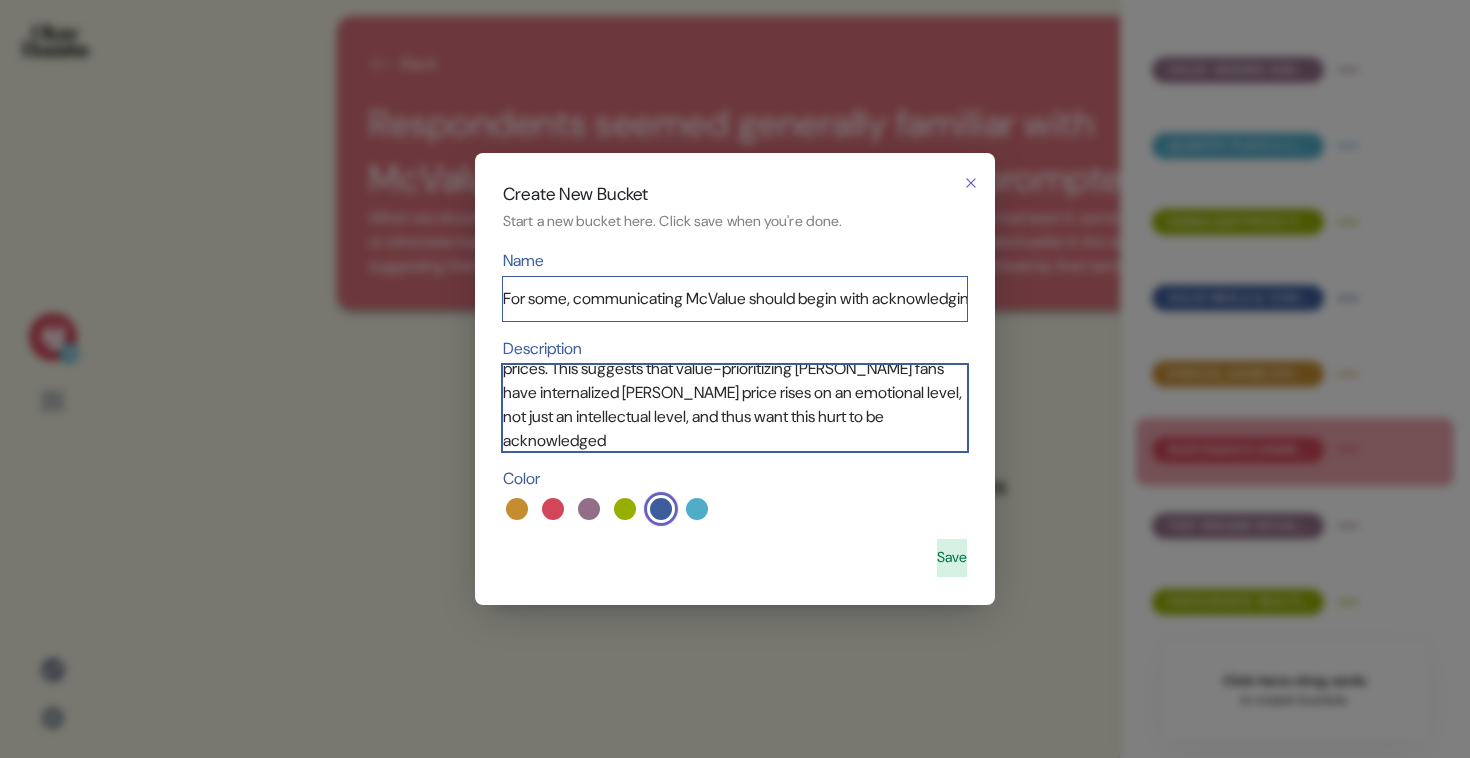 scroll, scrollTop: 114, scrollLeft: 0, axis: vertical 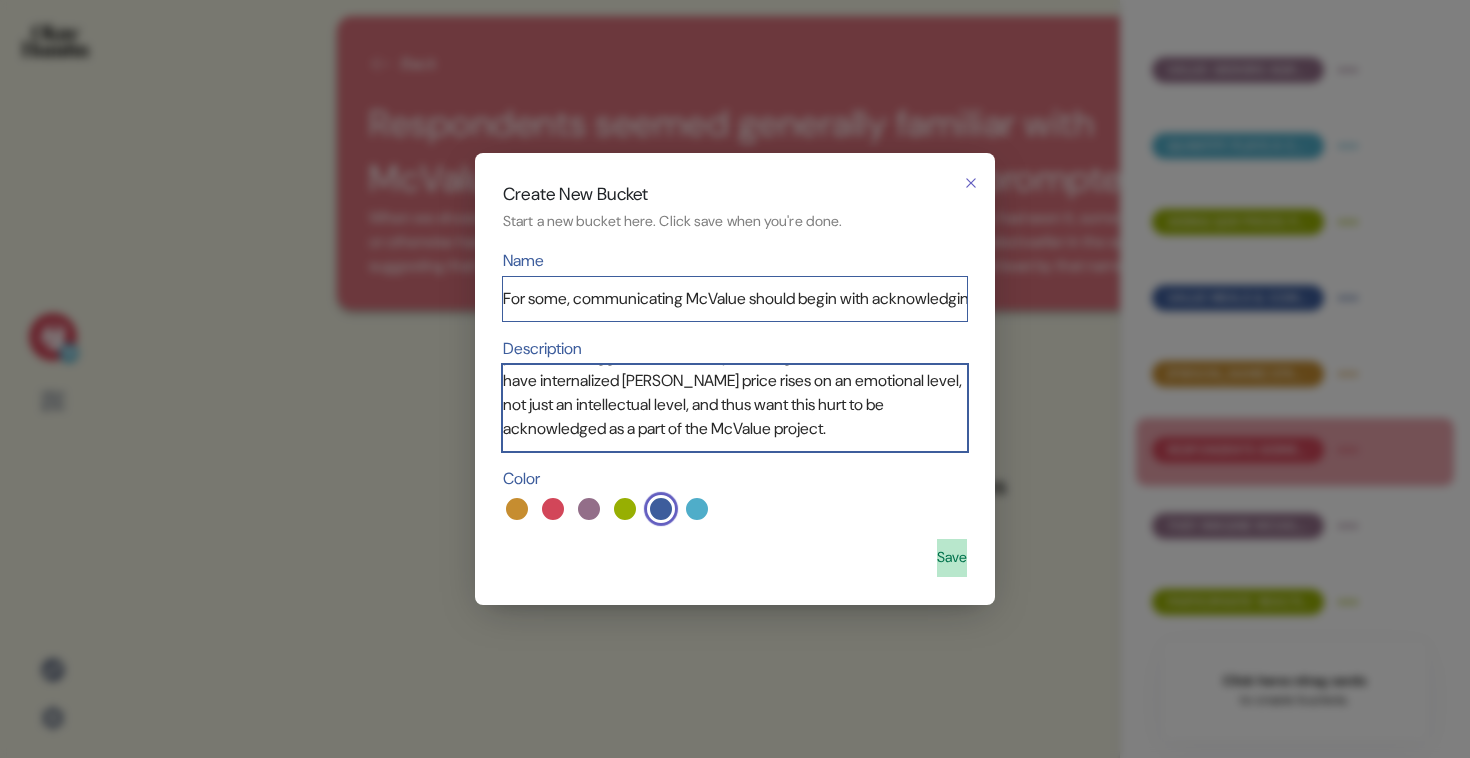 type on "When we asked them to imagine that they were in charge of the McValue program, multiple made the point that [PERSON_NAME] should hear their frustrations and even acknowledge their own high prices. This suggests that value-prioritizing [PERSON_NAME] fans have internalized [PERSON_NAME] price rises on an emotional level, not just an intellectual level, and thus want this hurt to be acknowledged as a part of the McValue project." 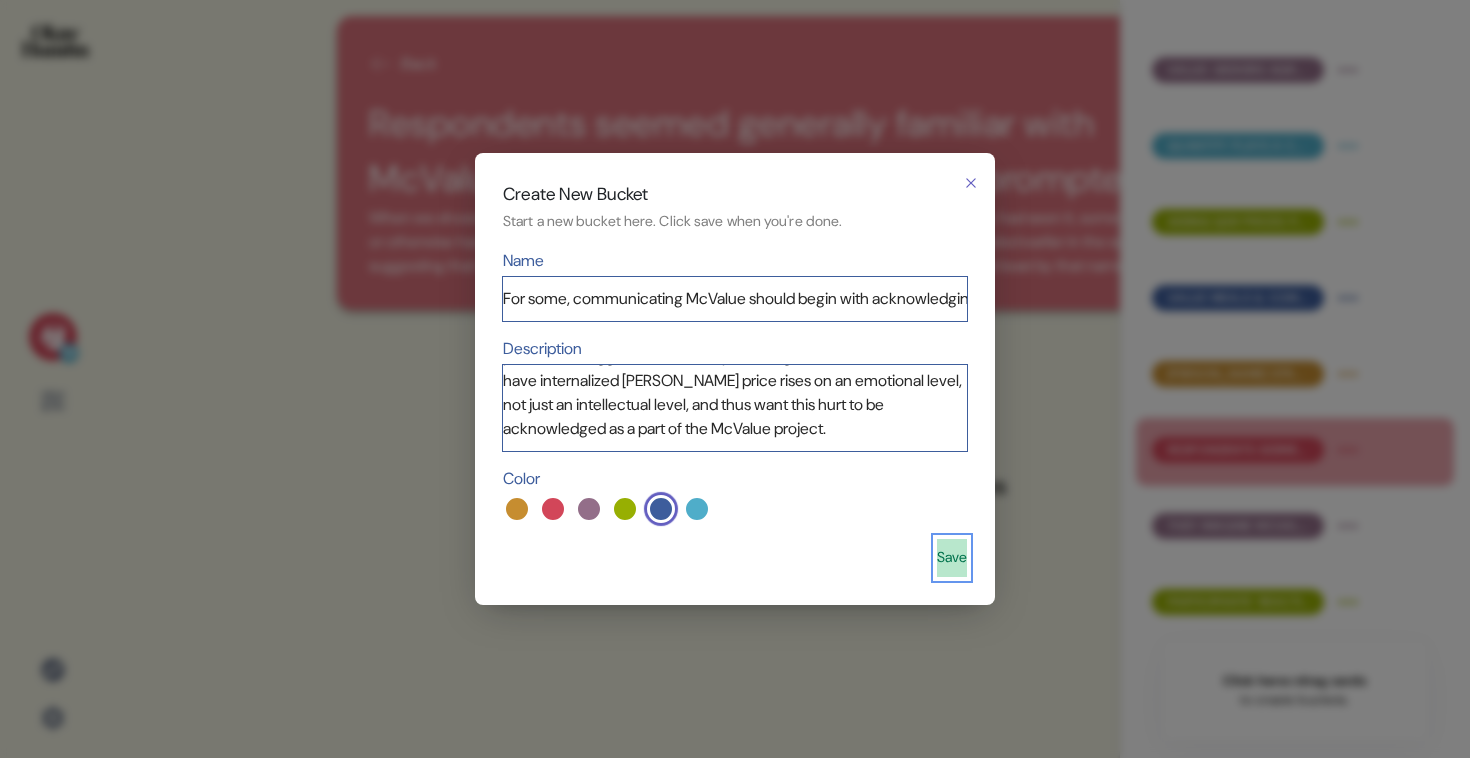 click on "Save" at bounding box center [952, 558] 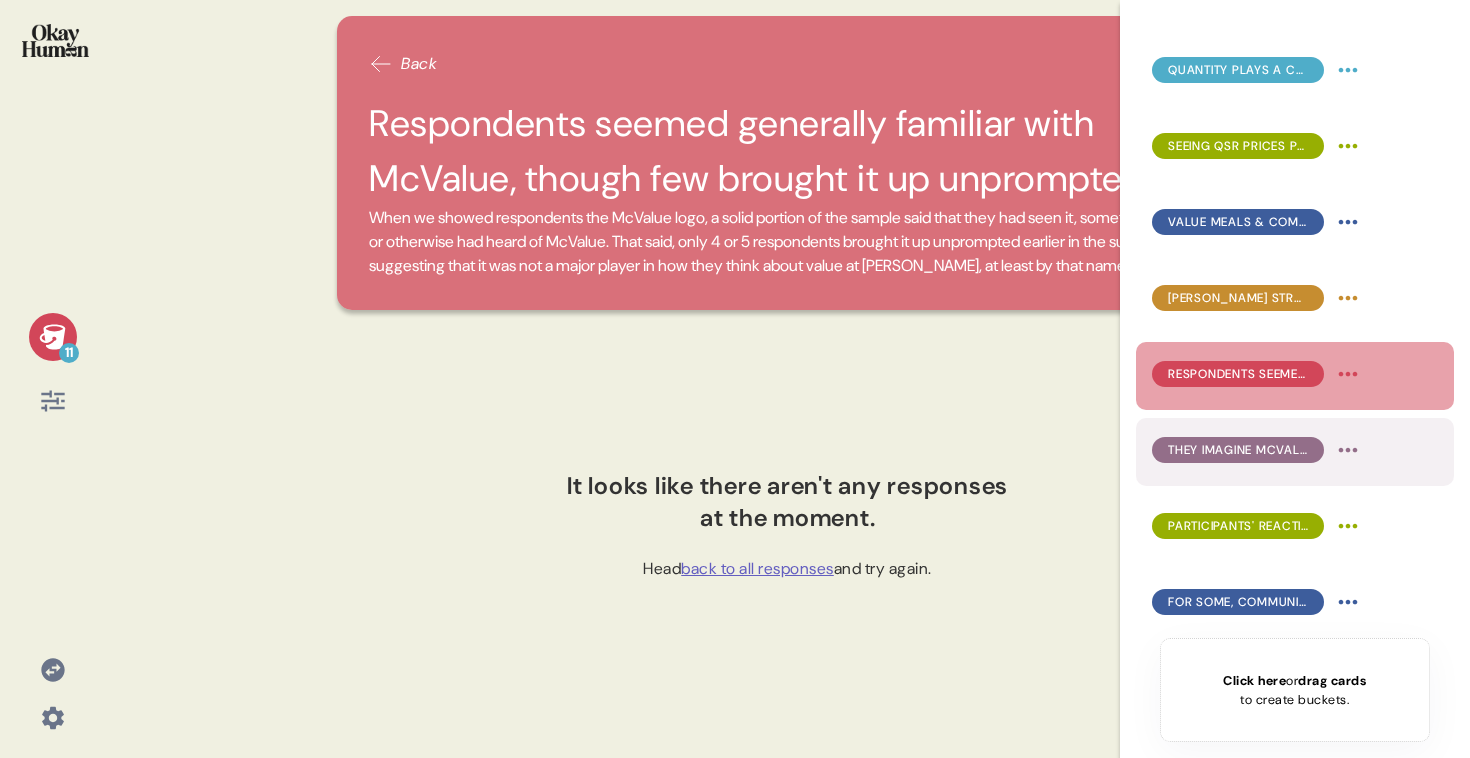 scroll, scrollTop: 0, scrollLeft: 0, axis: both 